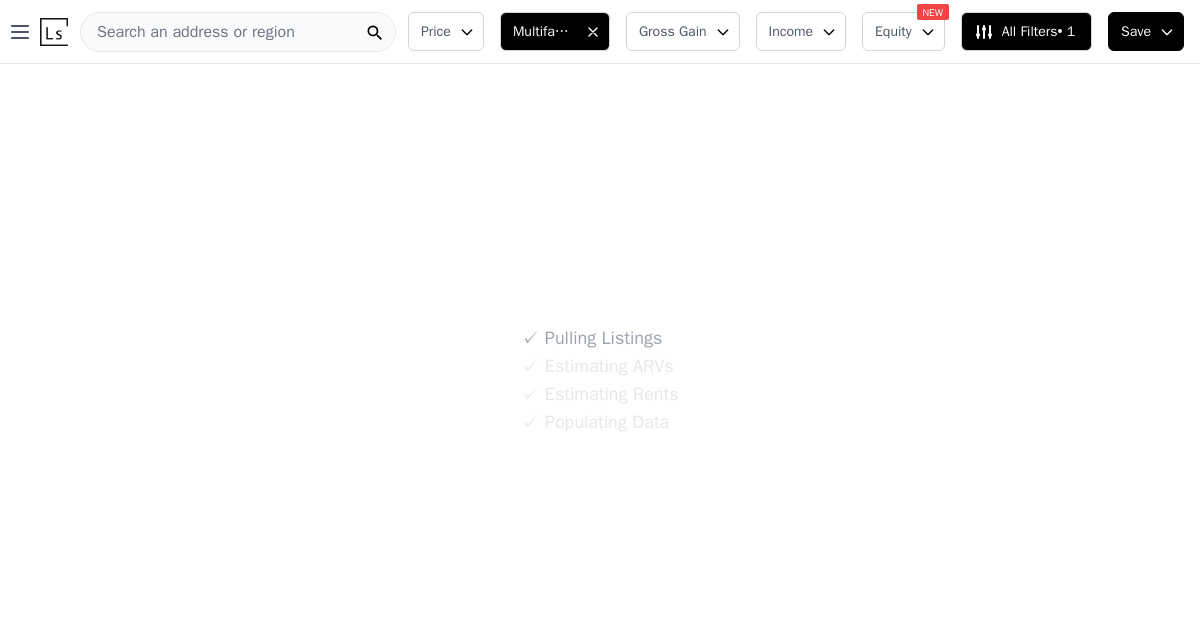 scroll, scrollTop: 0, scrollLeft: 0, axis: both 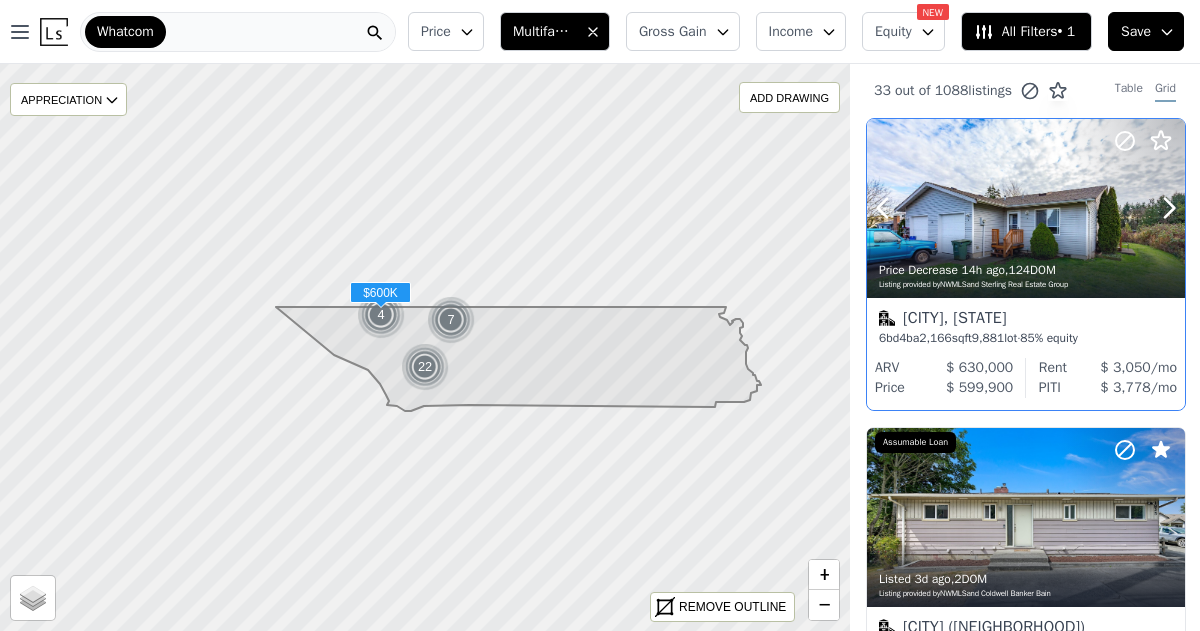 click on "Price Decrease   14h ago ,  124  DOM Listing provided by  NWMLS  and Sterling Real Estate Group" at bounding box center (1026, 274) 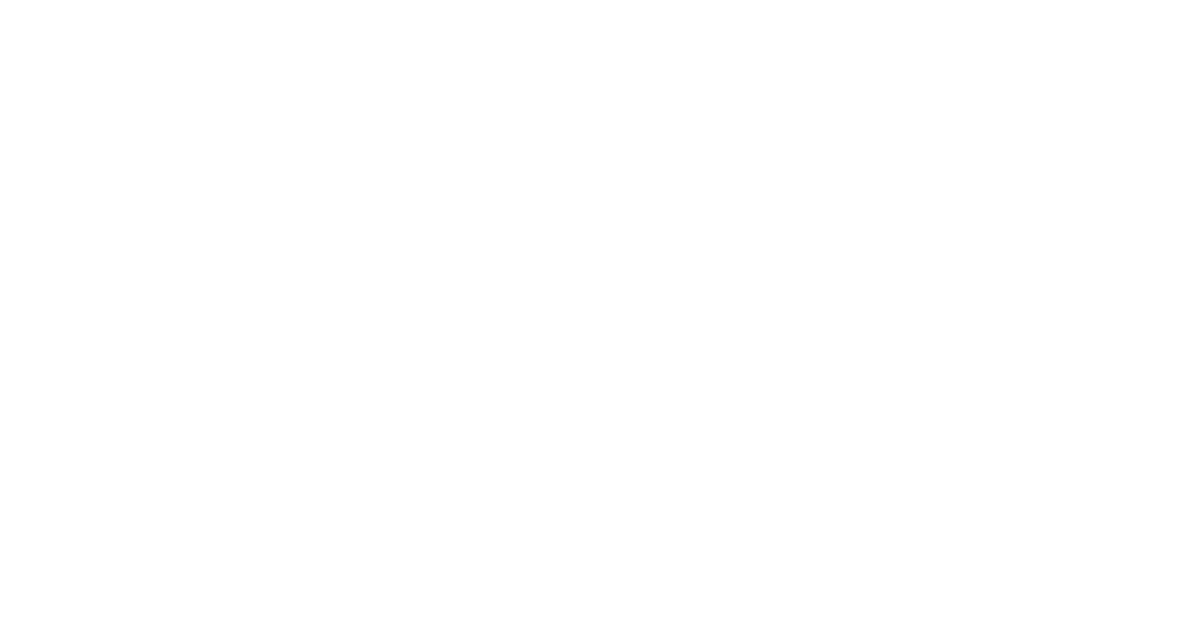 scroll, scrollTop: 0, scrollLeft: 0, axis: both 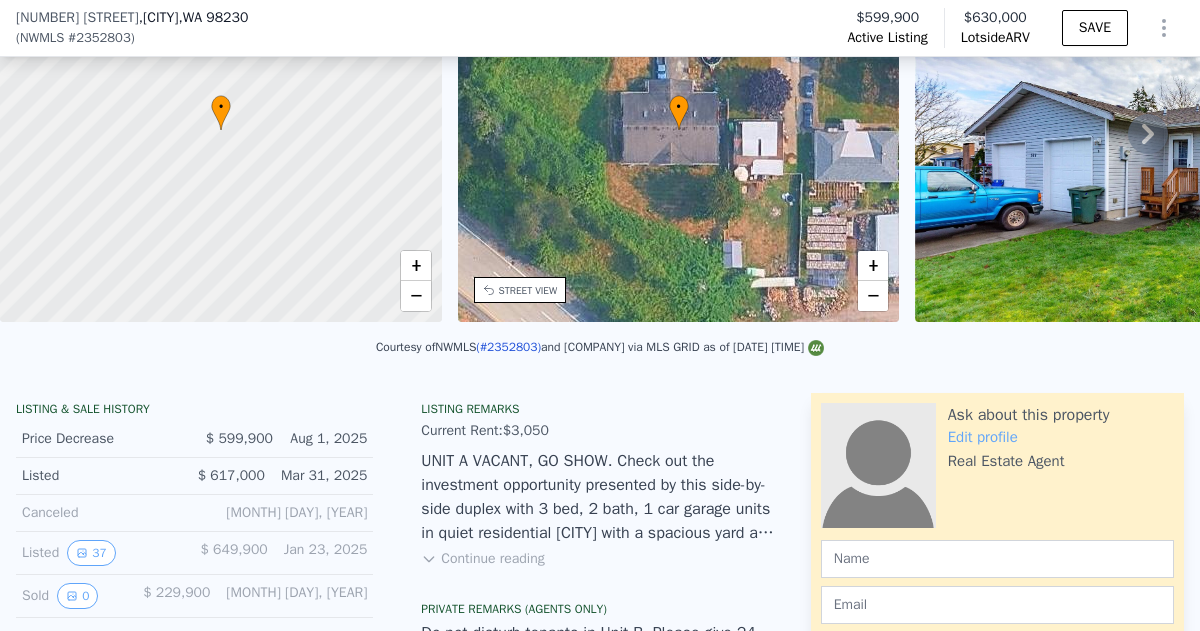 click on "Continue reading" at bounding box center (482, 559) 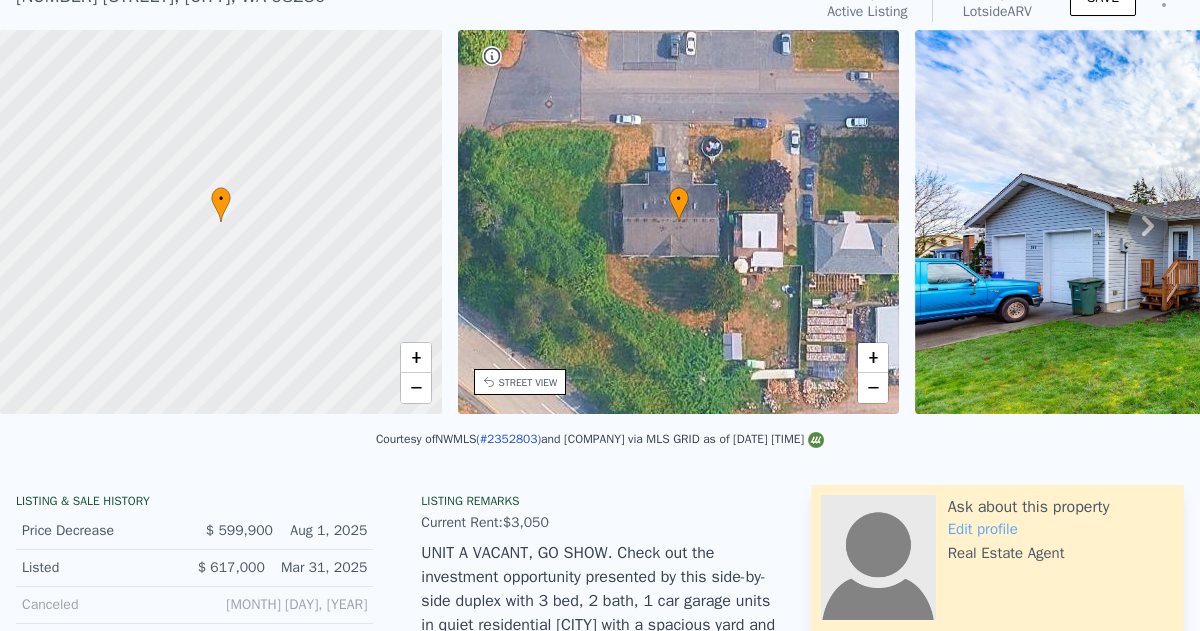 scroll, scrollTop: 7, scrollLeft: 0, axis: vertical 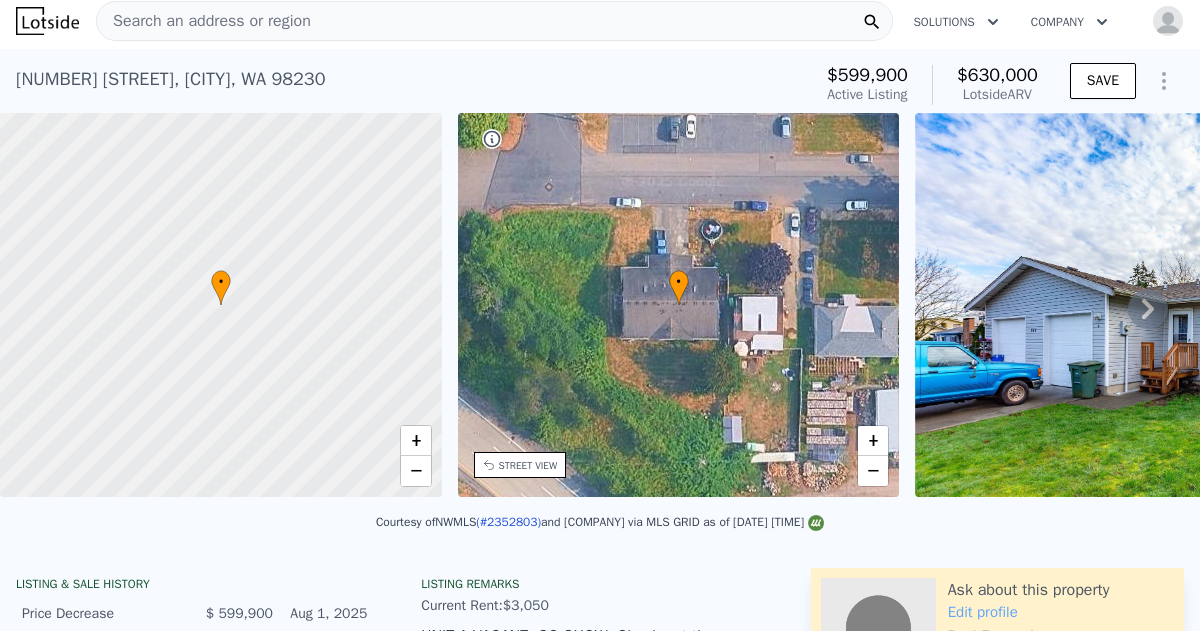 click at bounding box center (1203, 305) 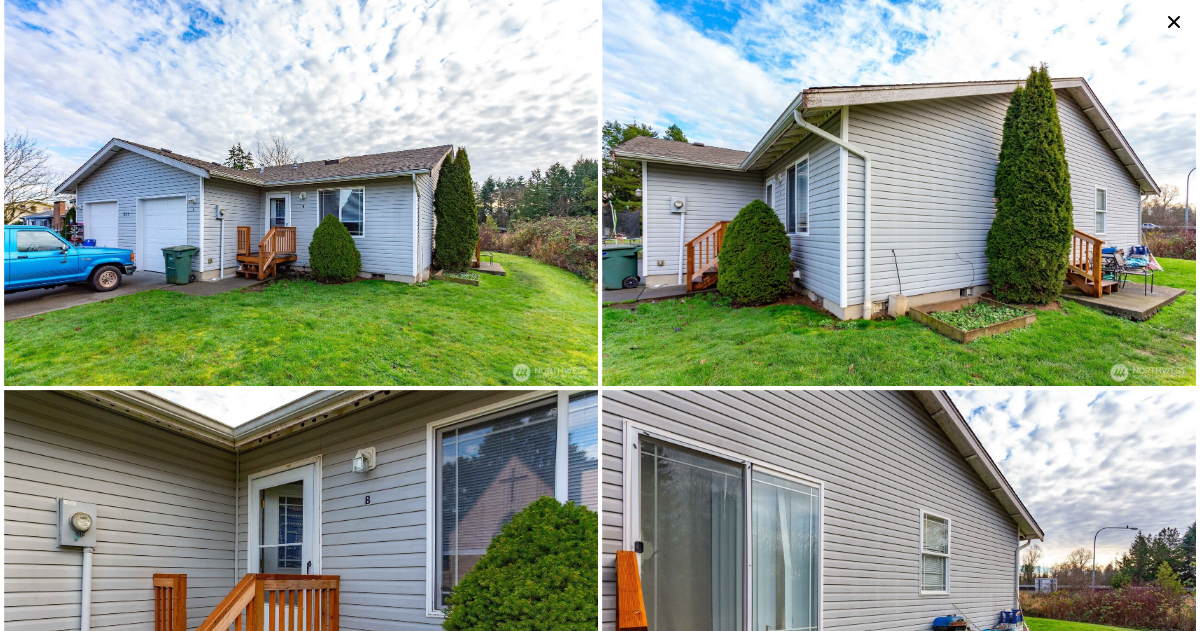 scroll, scrollTop: 0, scrollLeft: 0, axis: both 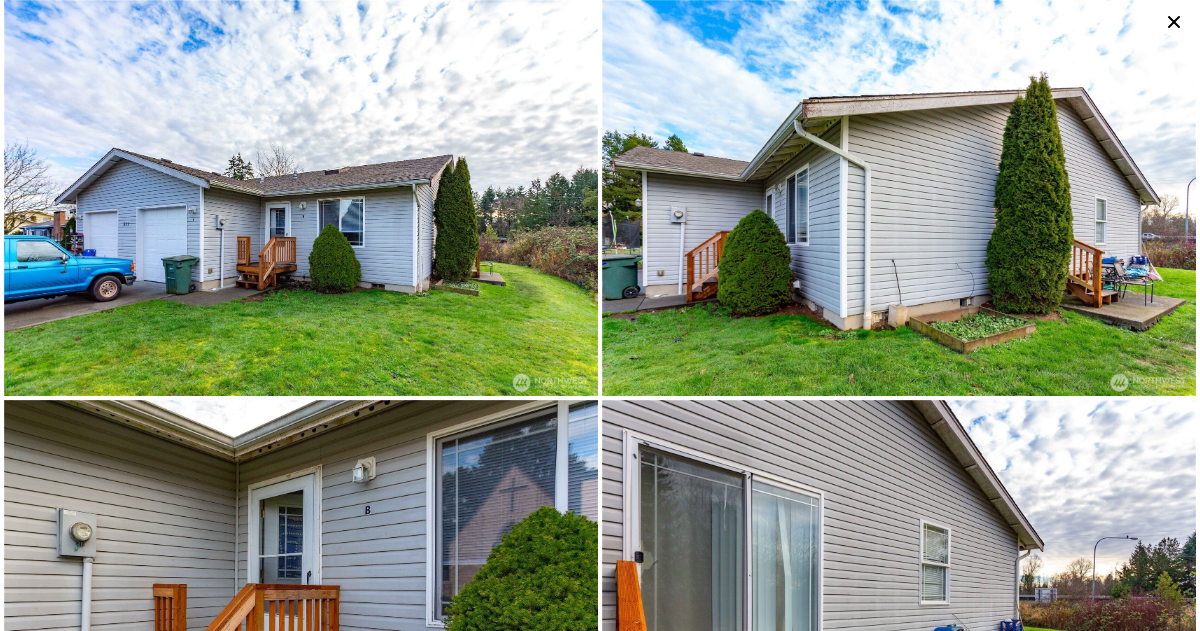 click at bounding box center [301, 198] 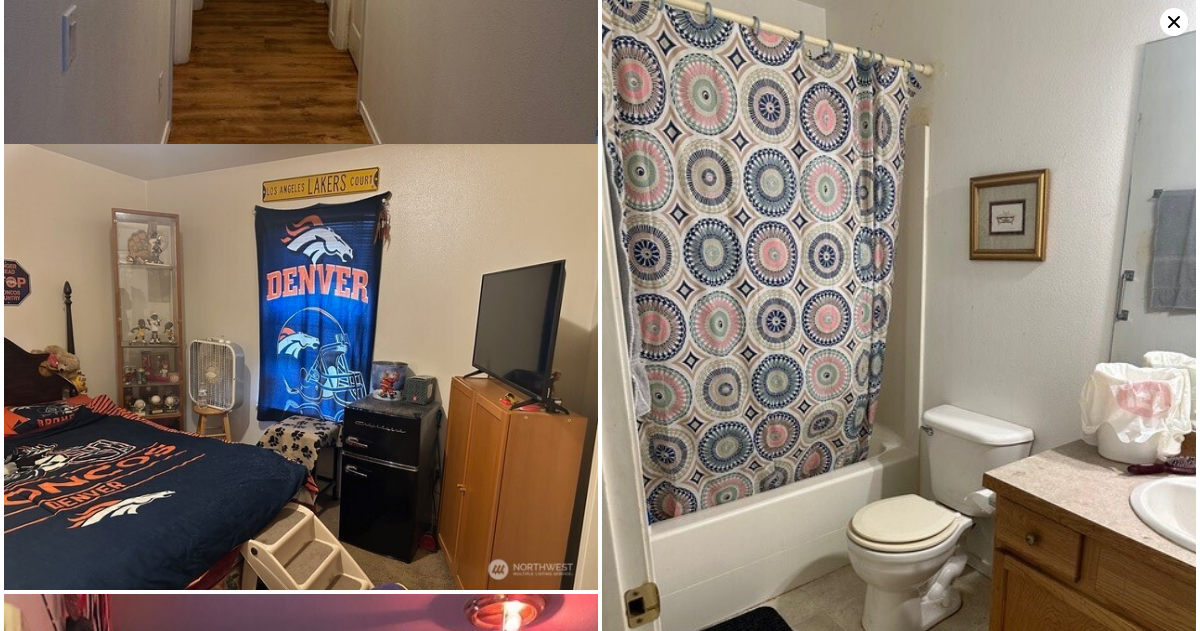 scroll, scrollTop: 4410, scrollLeft: 0, axis: vertical 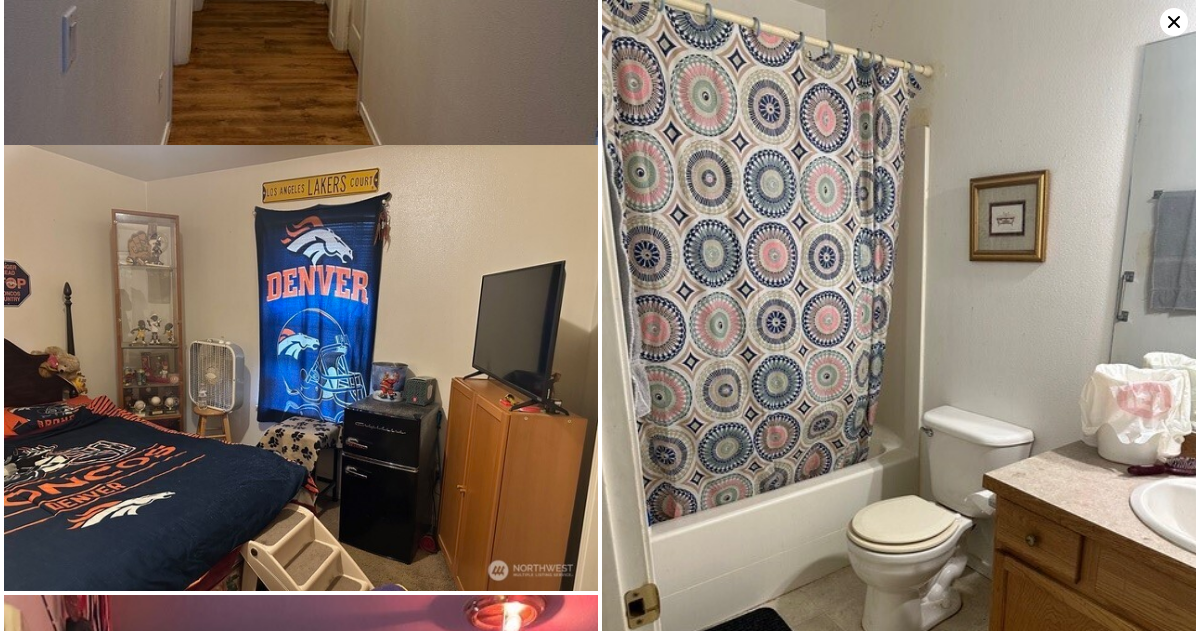 click at bounding box center [301, 368] 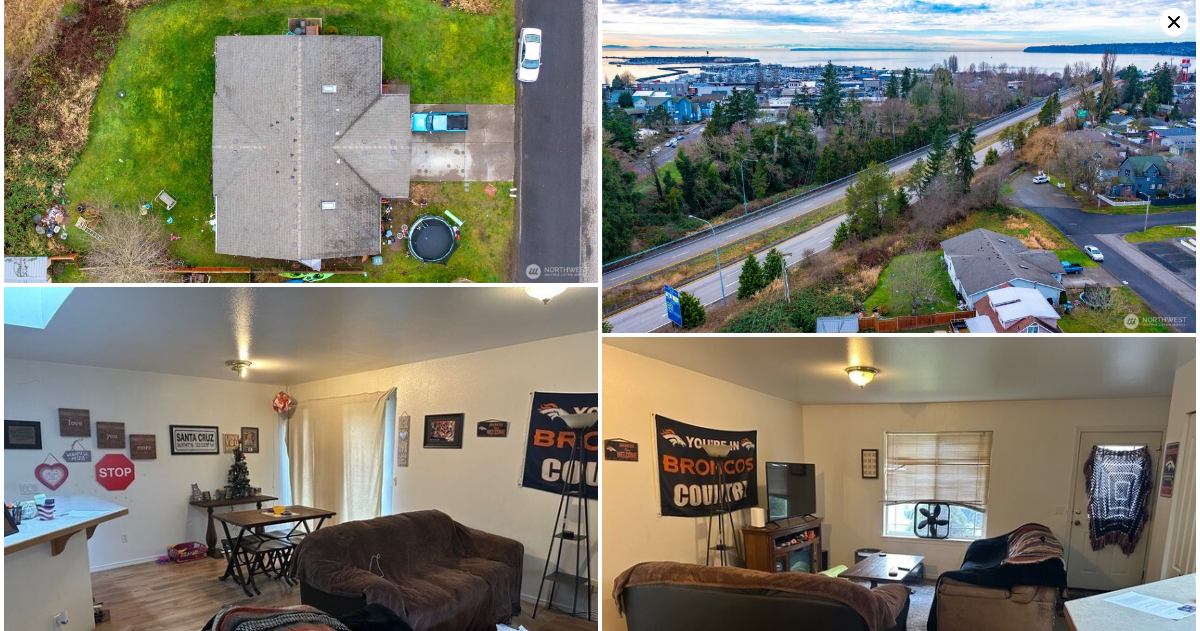 scroll, scrollTop: 2724, scrollLeft: 0, axis: vertical 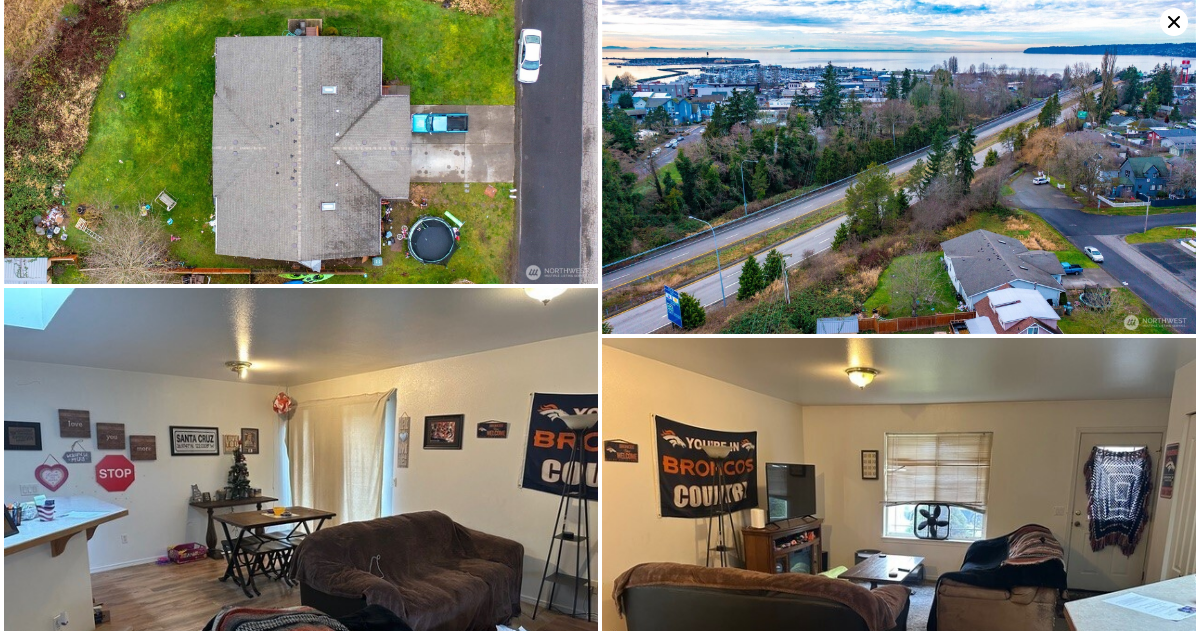 click 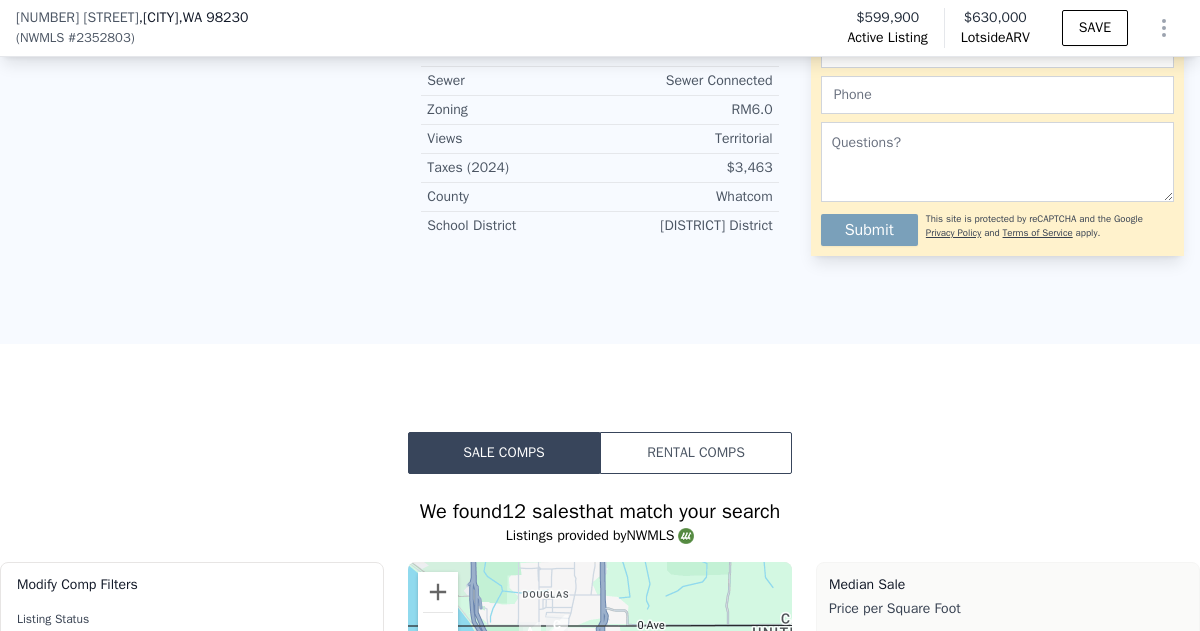 scroll, scrollTop: 0, scrollLeft: 0, axis: both 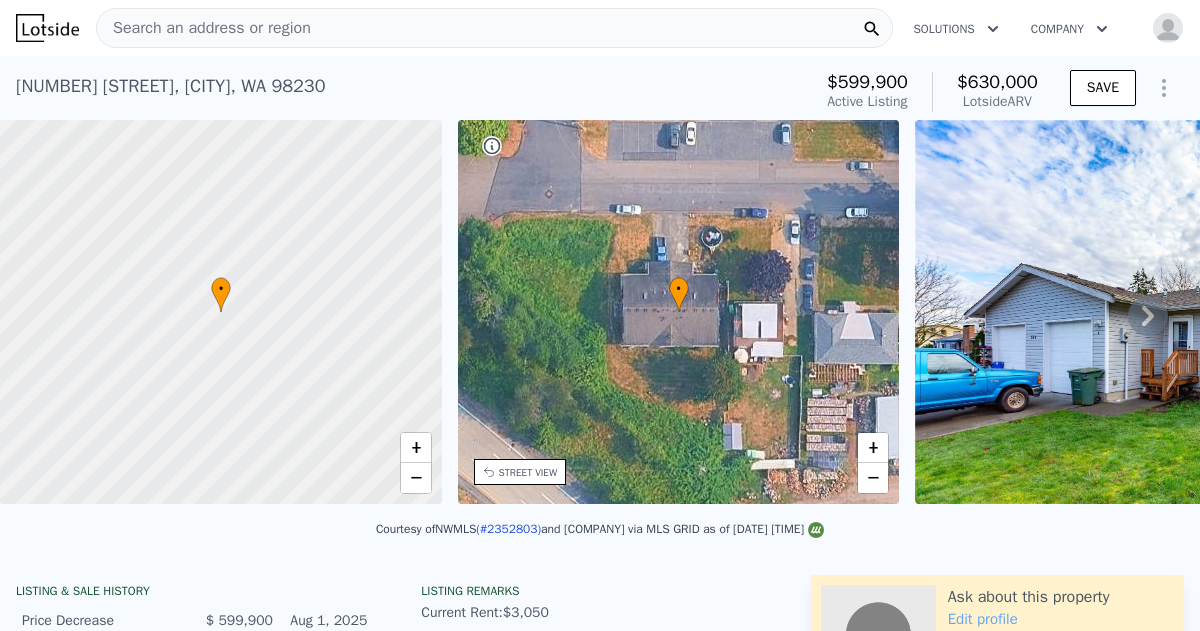click on "Search an address or region" at bounding box center [204, 28] 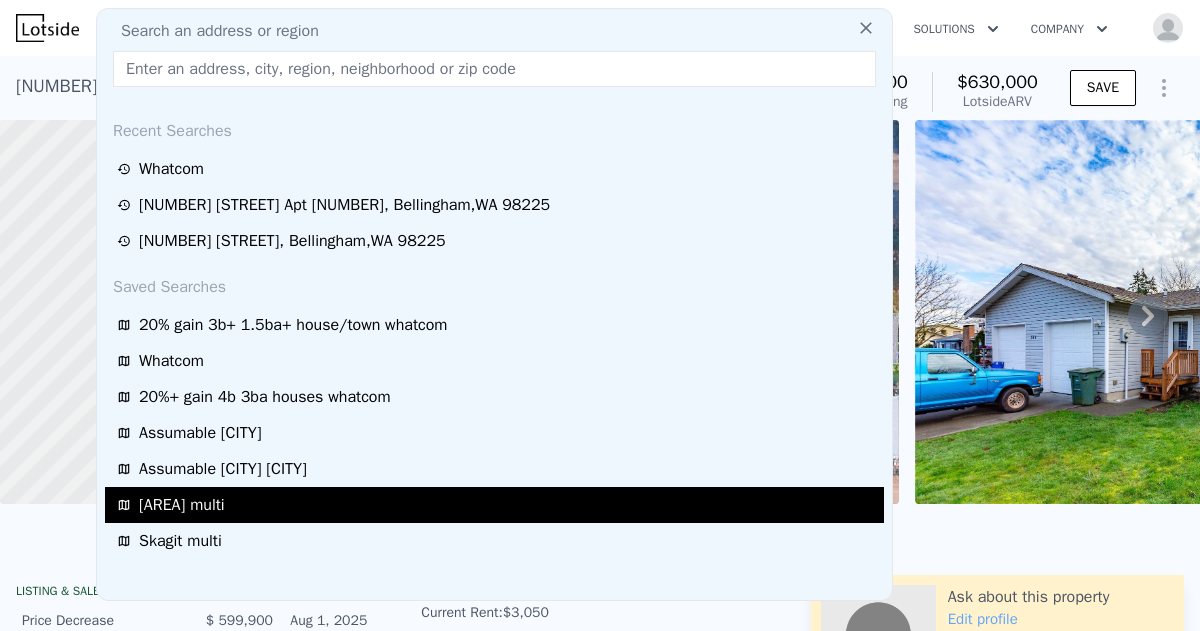 click on "Whatcom multi" at bounding box center (182, 505) 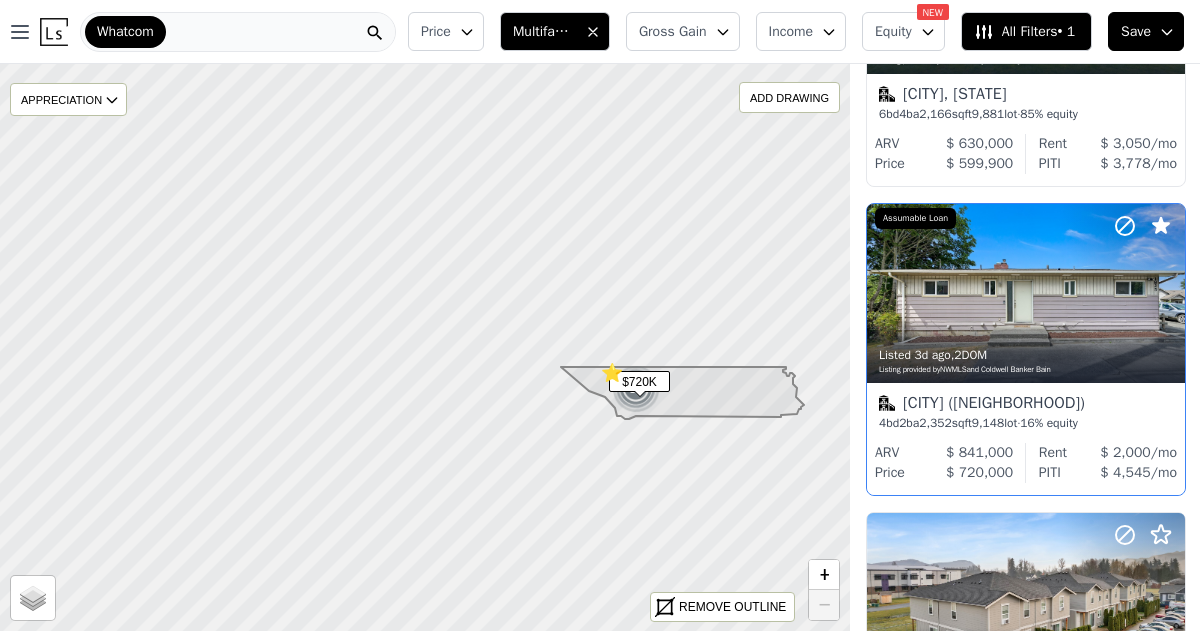 scroll, scrollTop: 222, scrollLeft: 0, axis: vertical 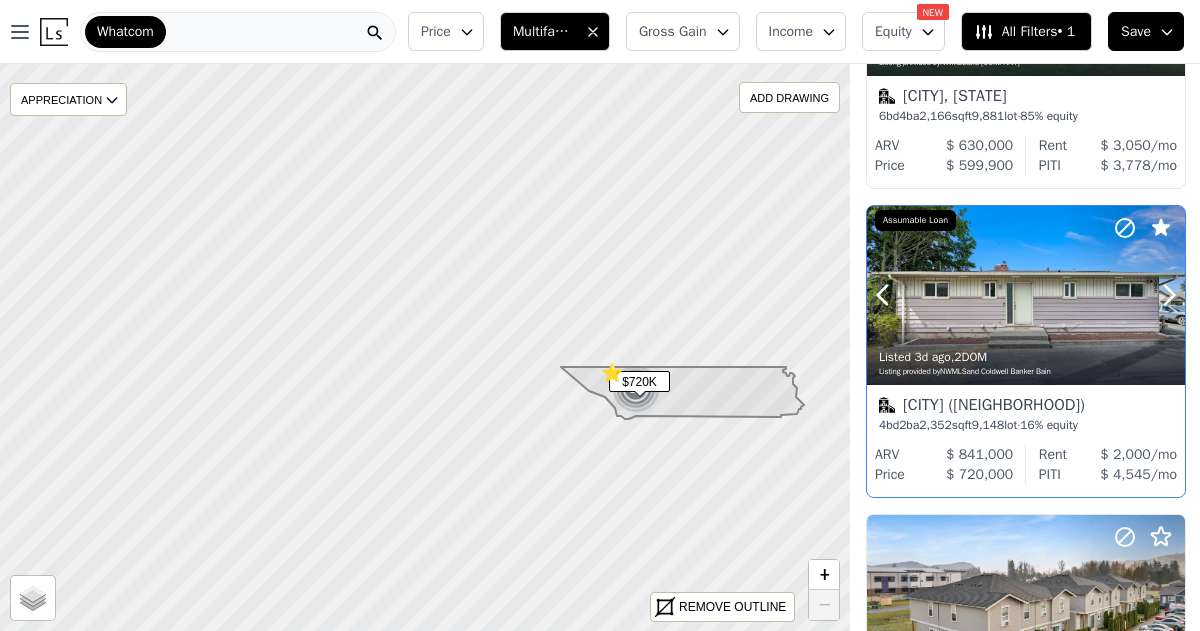 click at bounding box center [1026, 339] 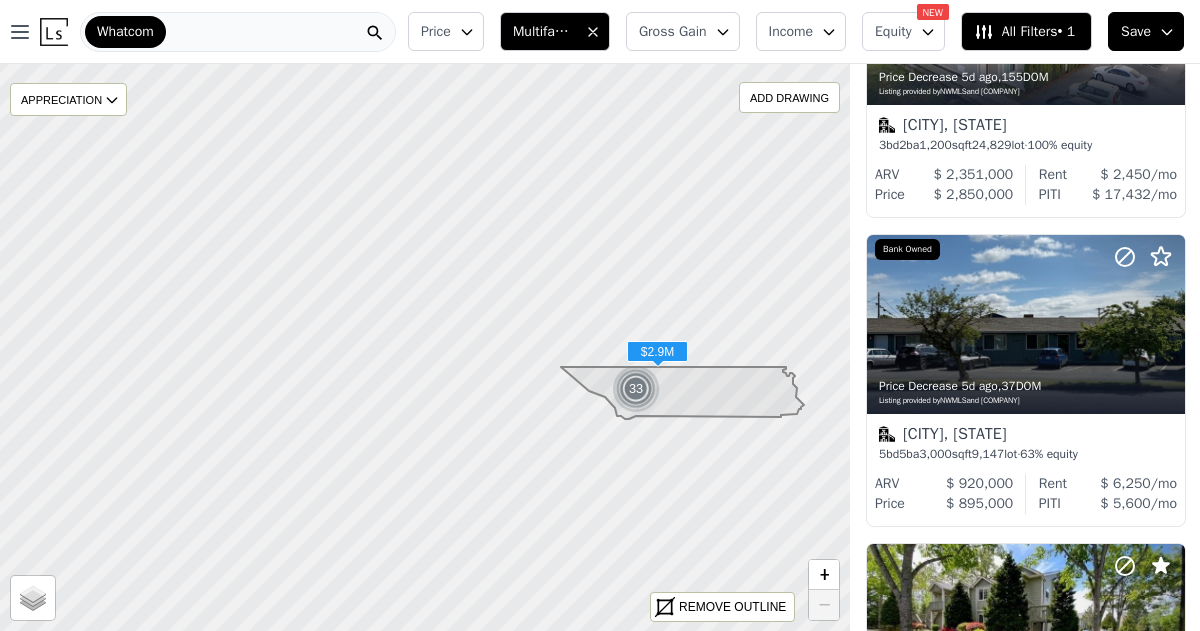 scroll, scrollTop: 812, scrollLeft: 0, axis: vertical 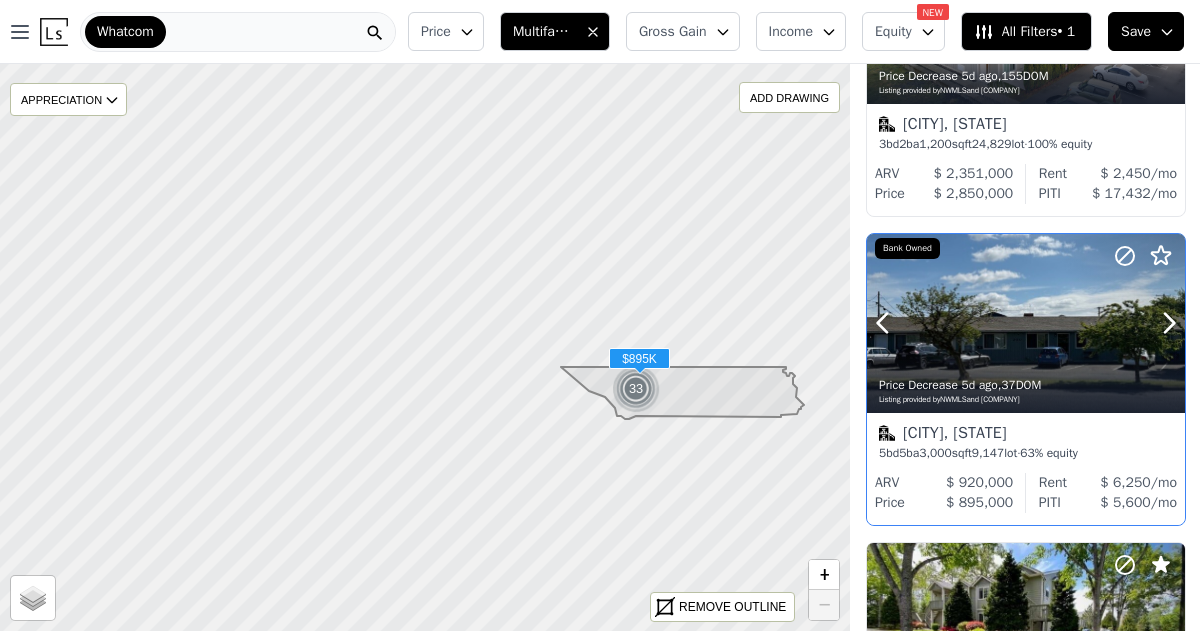 click on "Price Decrease   5d ago ,  37  DOM Listing provided by  NWMLS  and WestCom Properties Inc." at bounding box center [1026, 389] 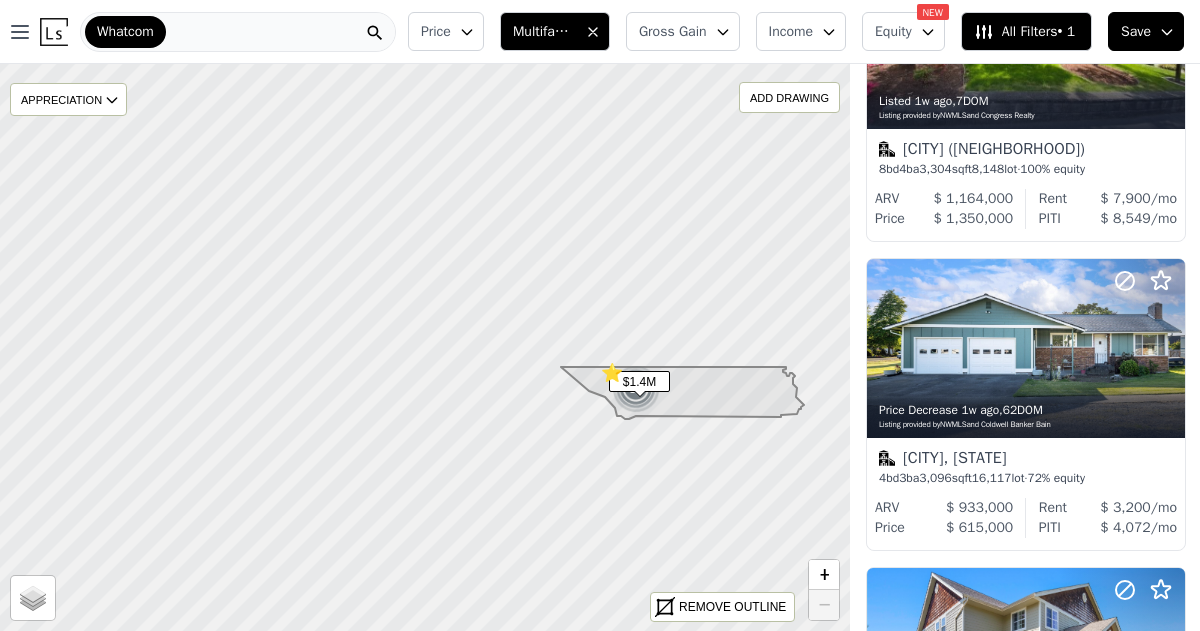 scroll, scrollTop: 1409, scrollLeft: 0, axis: vertical 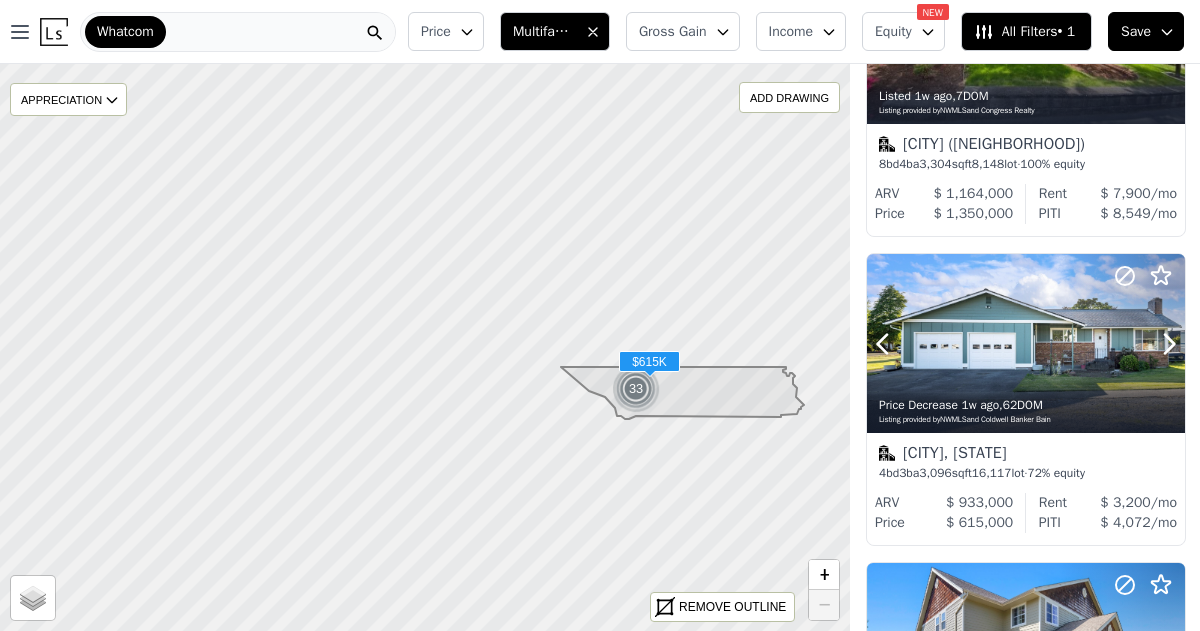 click on "Price Decrease   1w ago ,  62  DOM" at bounding box center (1027, 405) 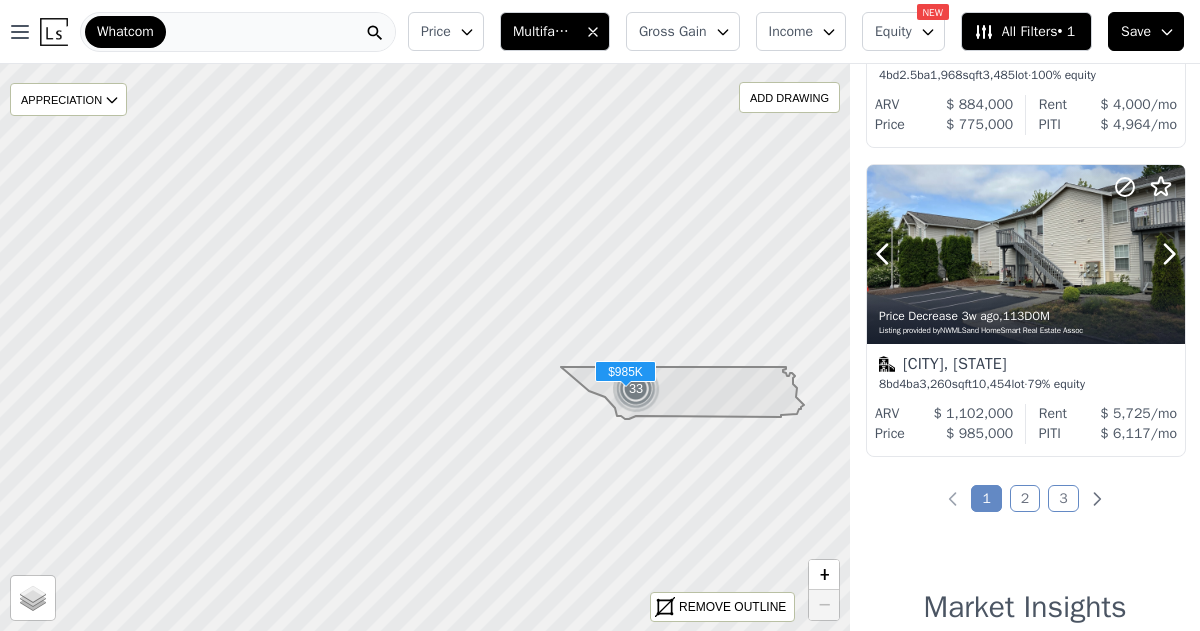 scroll, scrollTop: 3354, scrollLeft: 0, axis: vertical 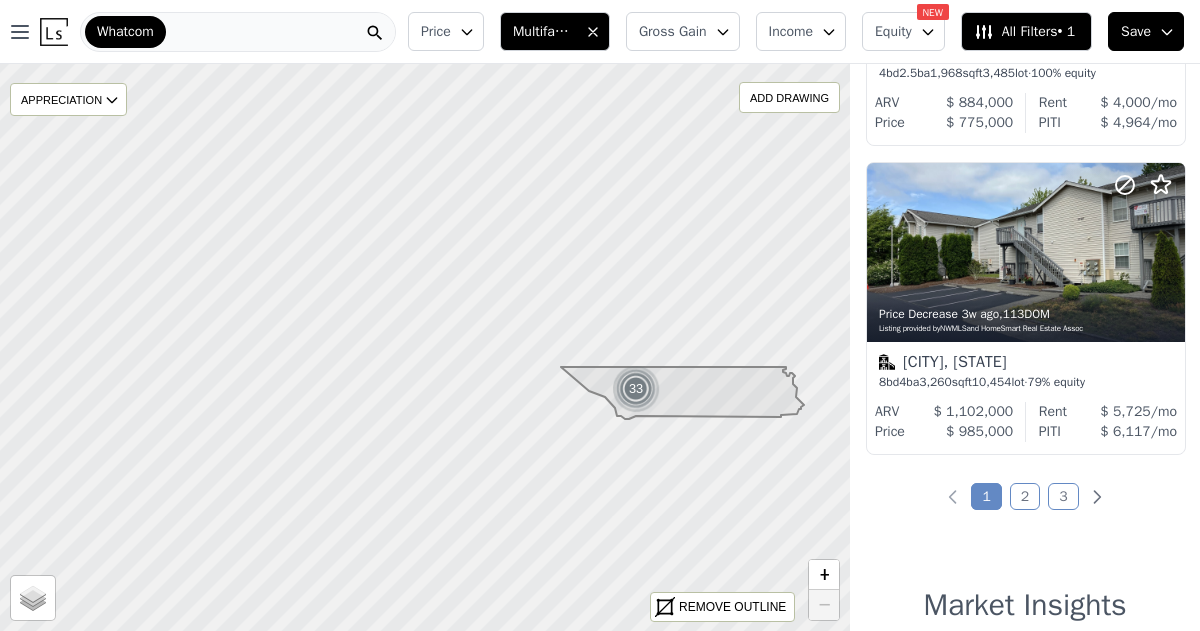 click on "2" at bounding box center (1025, 496) 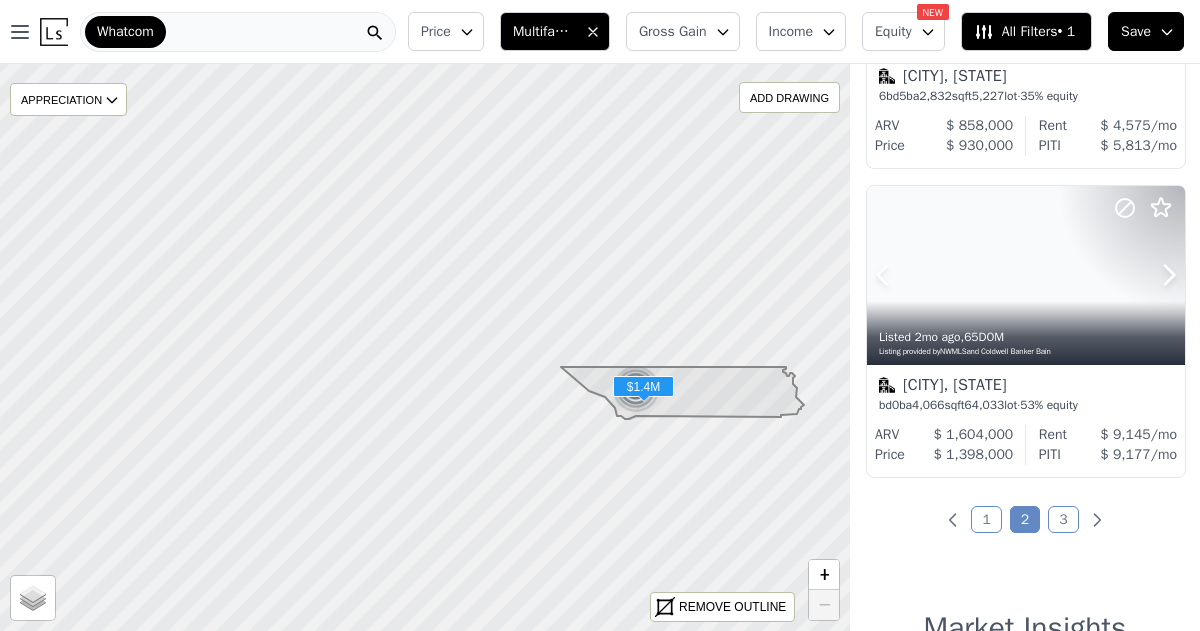 scroll, scrollTop: 3332, scrollLeft: 0, axis: vertical 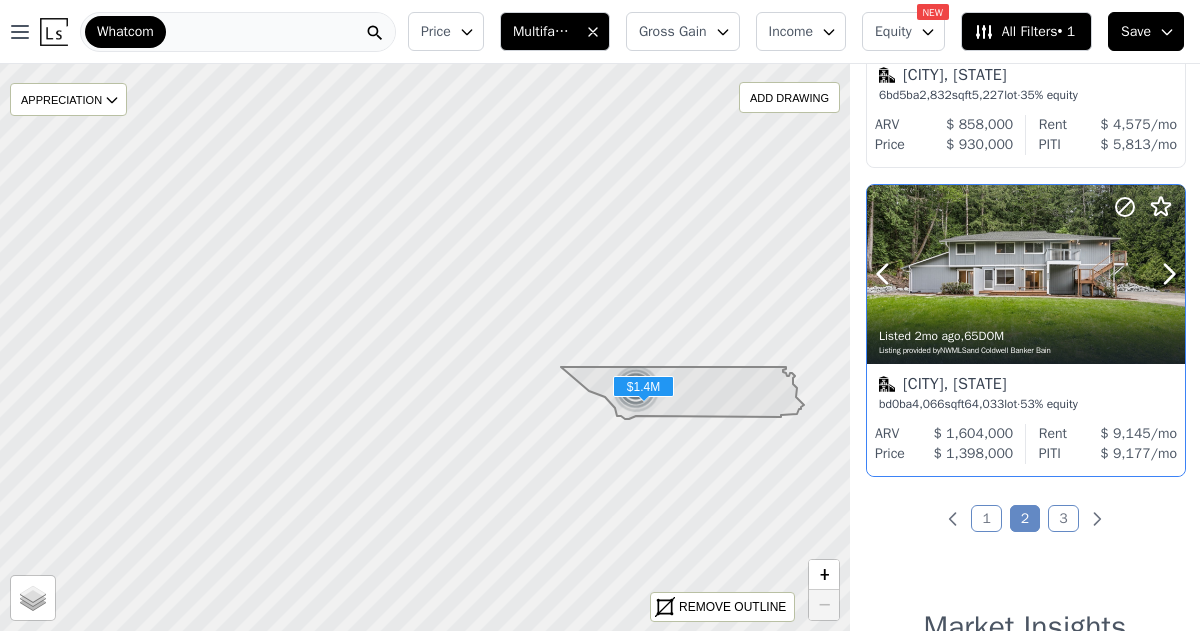 click on "Listed   2mo ago ,  65  DOM Listing provided by  NWMLS  and Coldwell Banker Bain" at bounding box center (1026, 340) 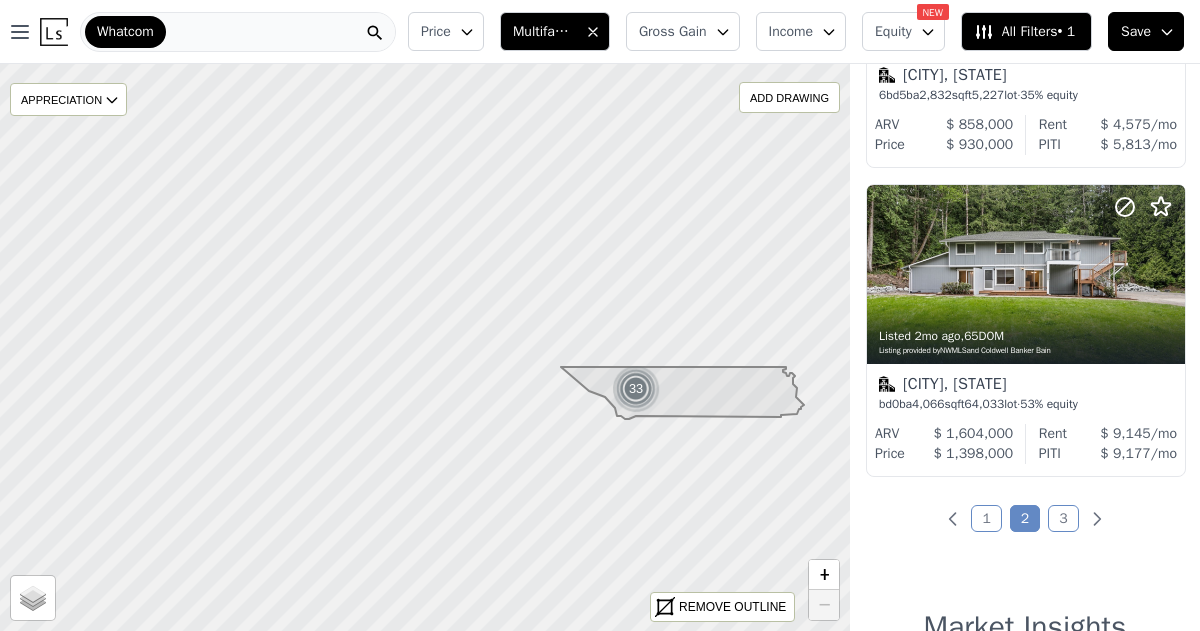 click on "3" at bounding box center (1063, 518) 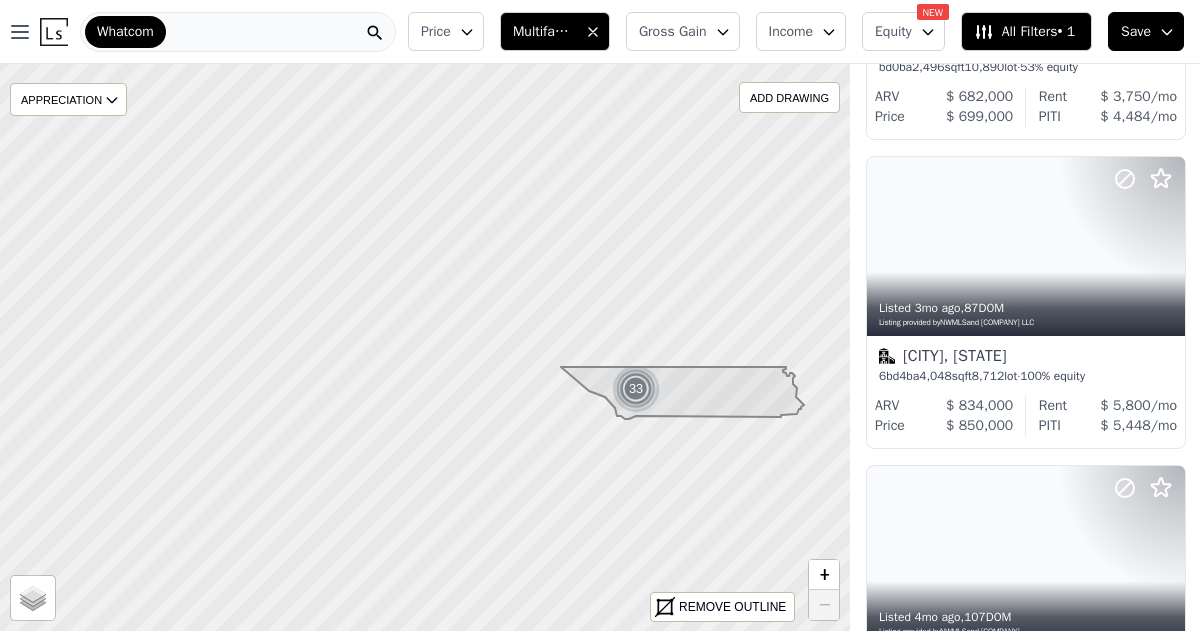 scroll, scrollTop: 2128, scrollLeft: 0, axis: vertical 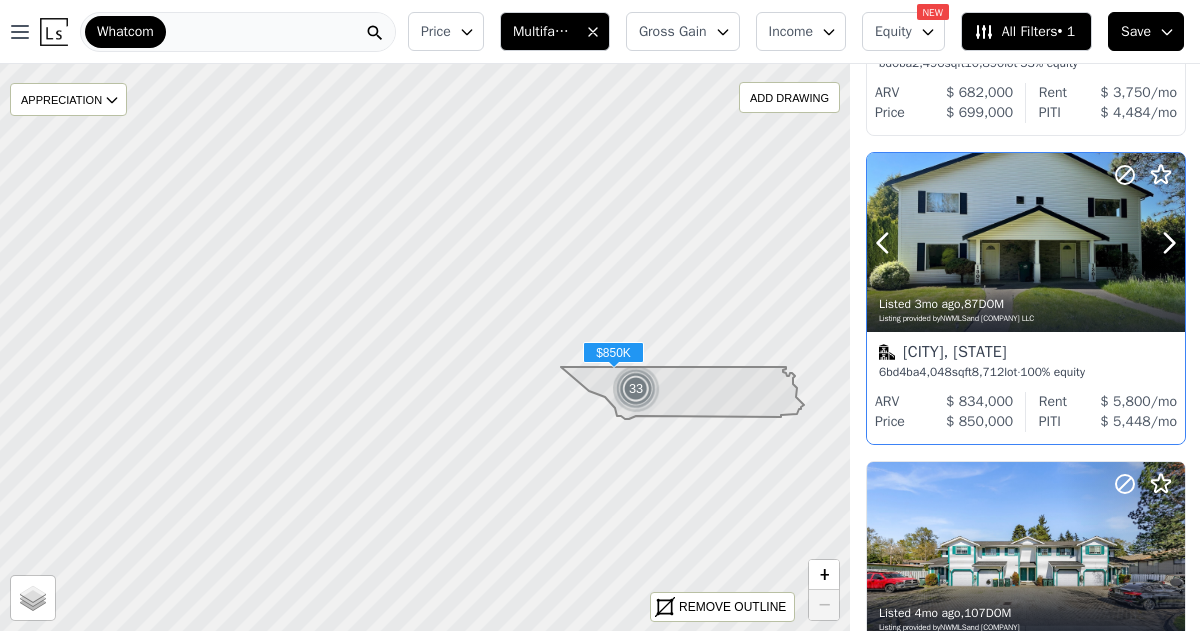 click on "Listed   3mo ago ,  87  DOM" at bounding box center [1027, 304] 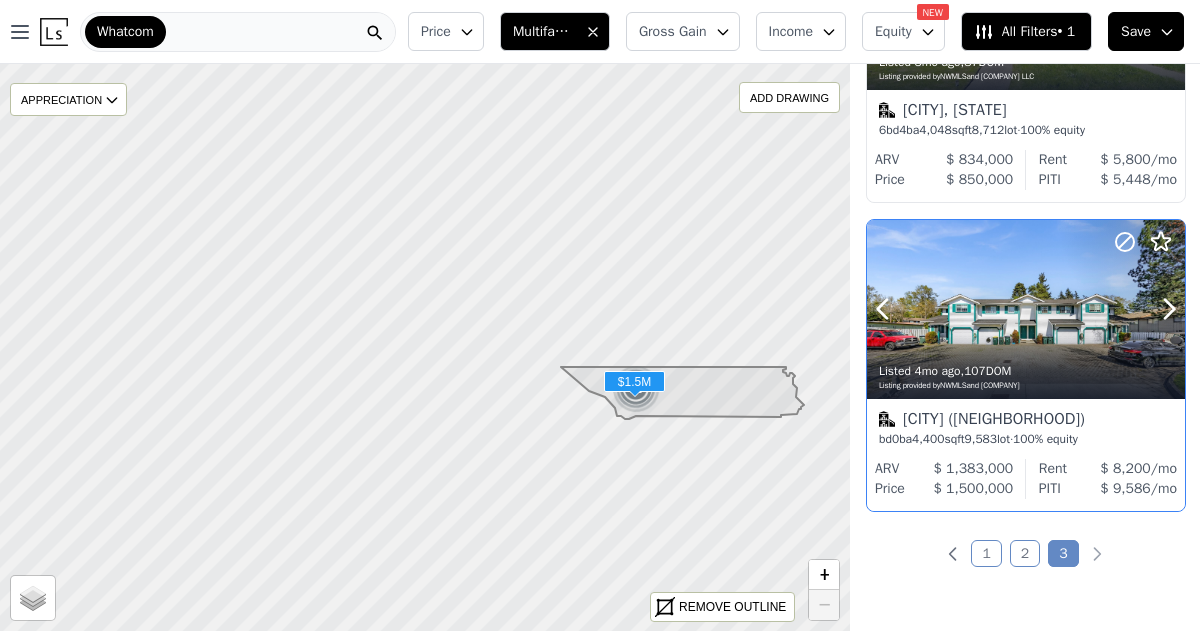 scroll, scrollTop: 2362, scrollLeft: 0, axis: vertical 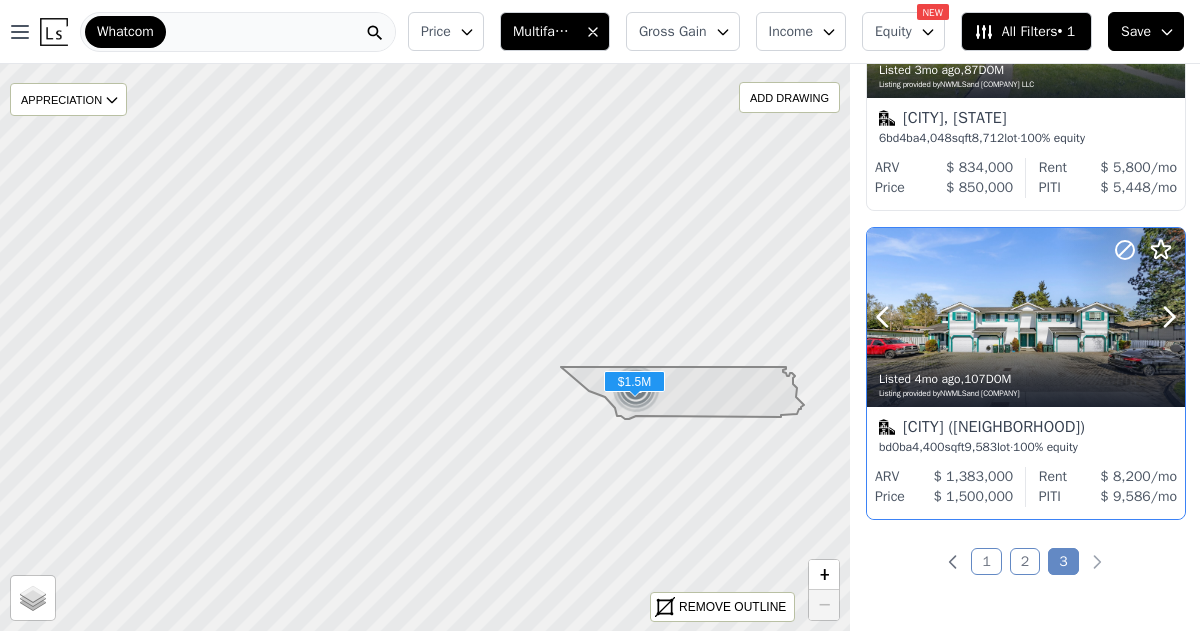 click at bounding box center (1026, 361) 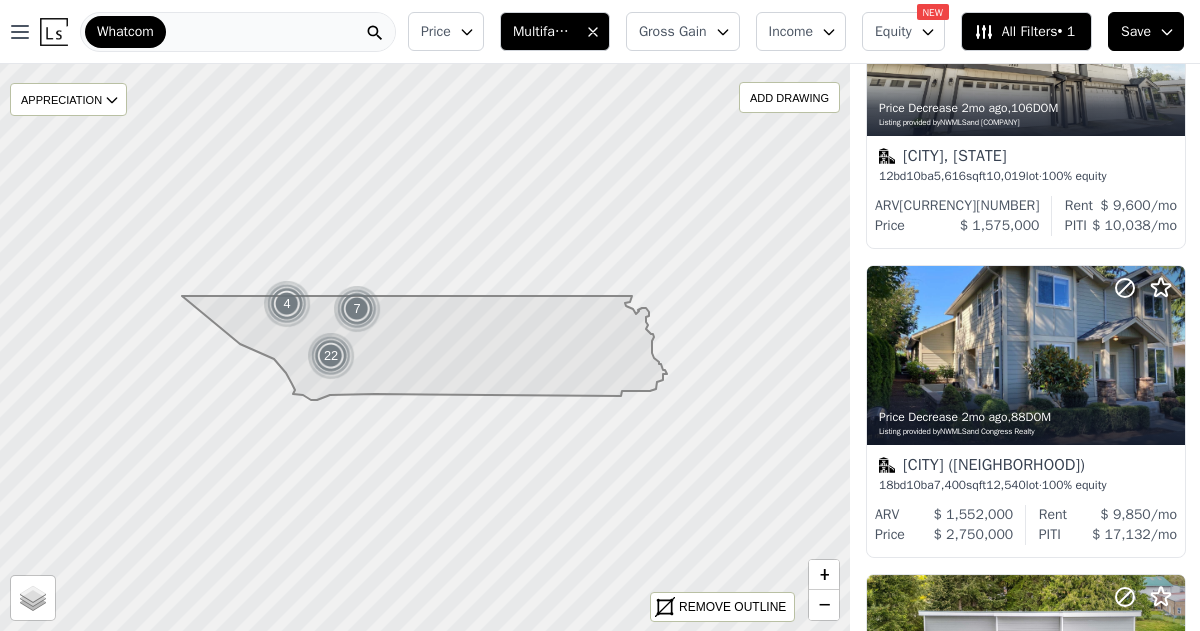 scroll, scrollTop: 0, scrollLeft: 0, axis: both 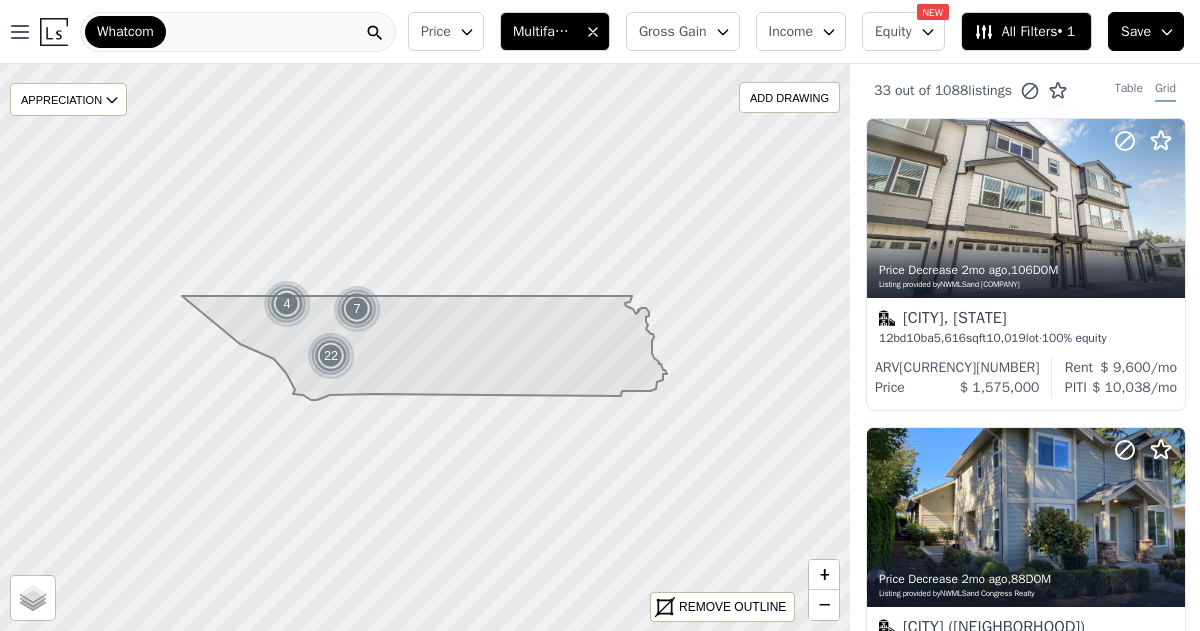 click 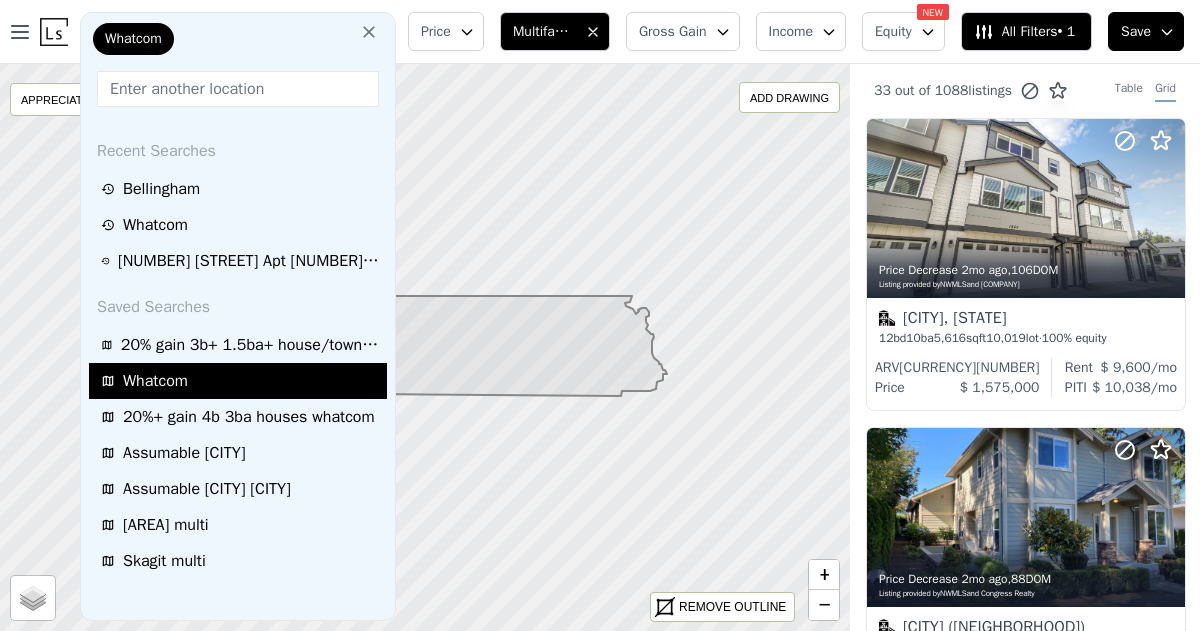 click on "Whatcom" at bounding box center (241, 381) 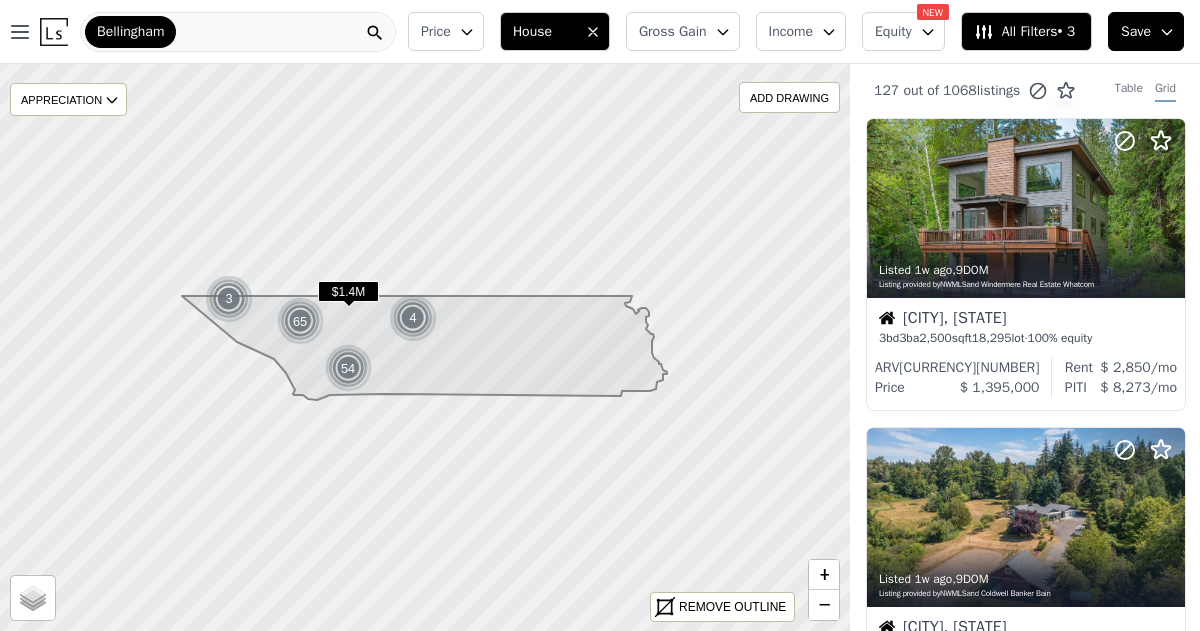 click on "All Filters  • 3" at bounding box center (1024, 32) 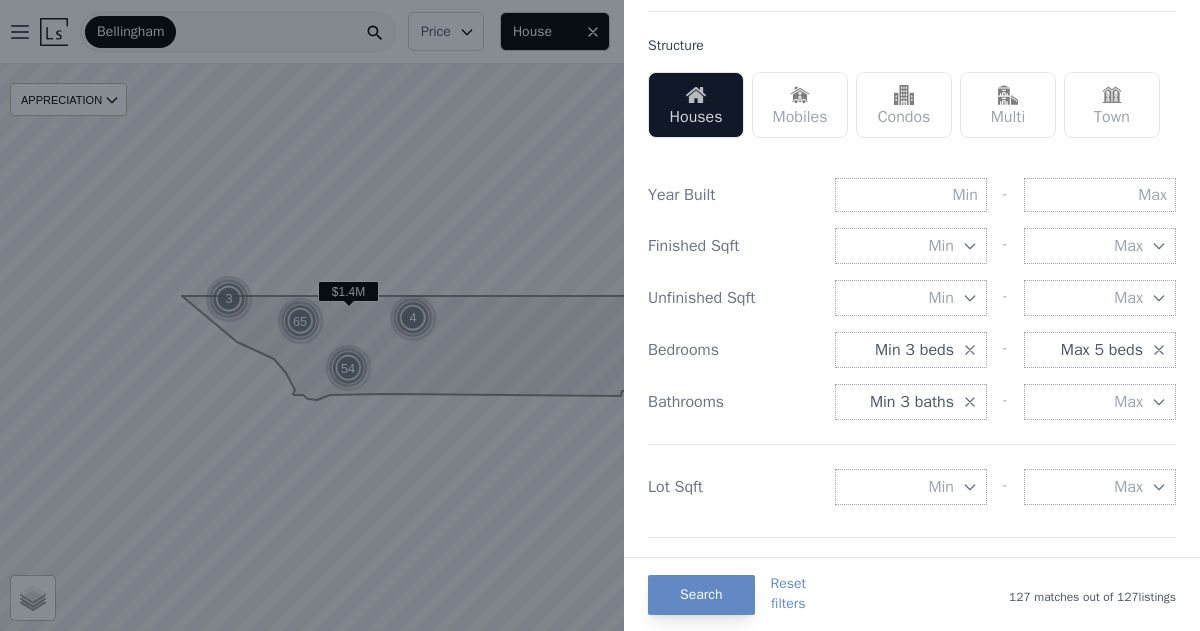 scroll, scrollTop: 605, scrollLeft: 0, axis: vertical 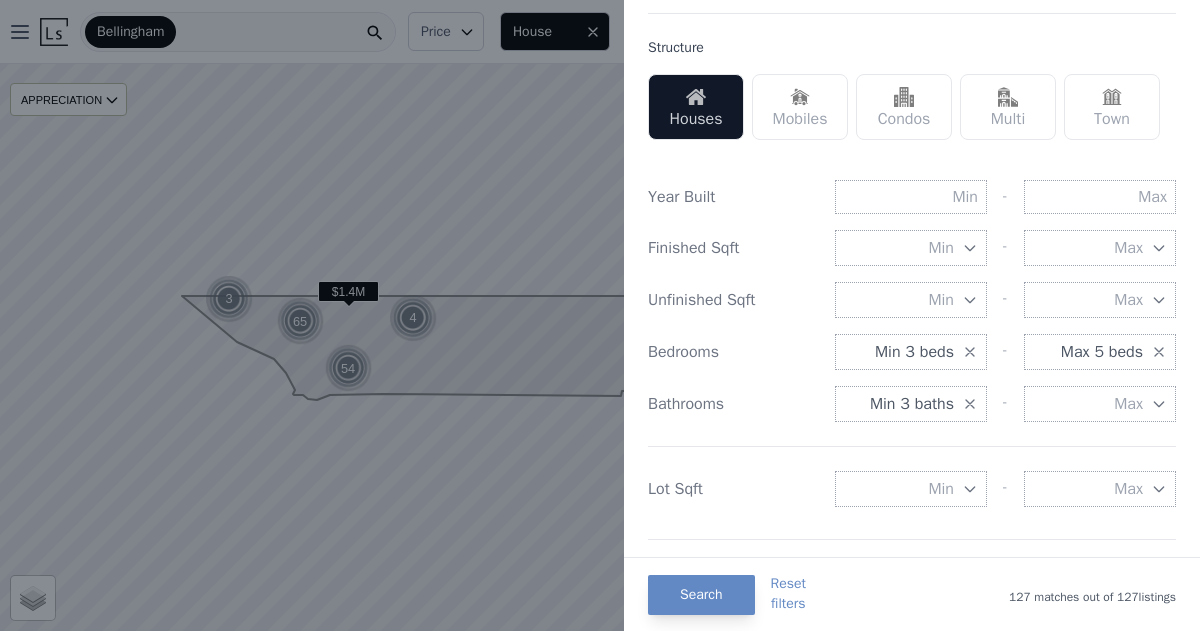 click 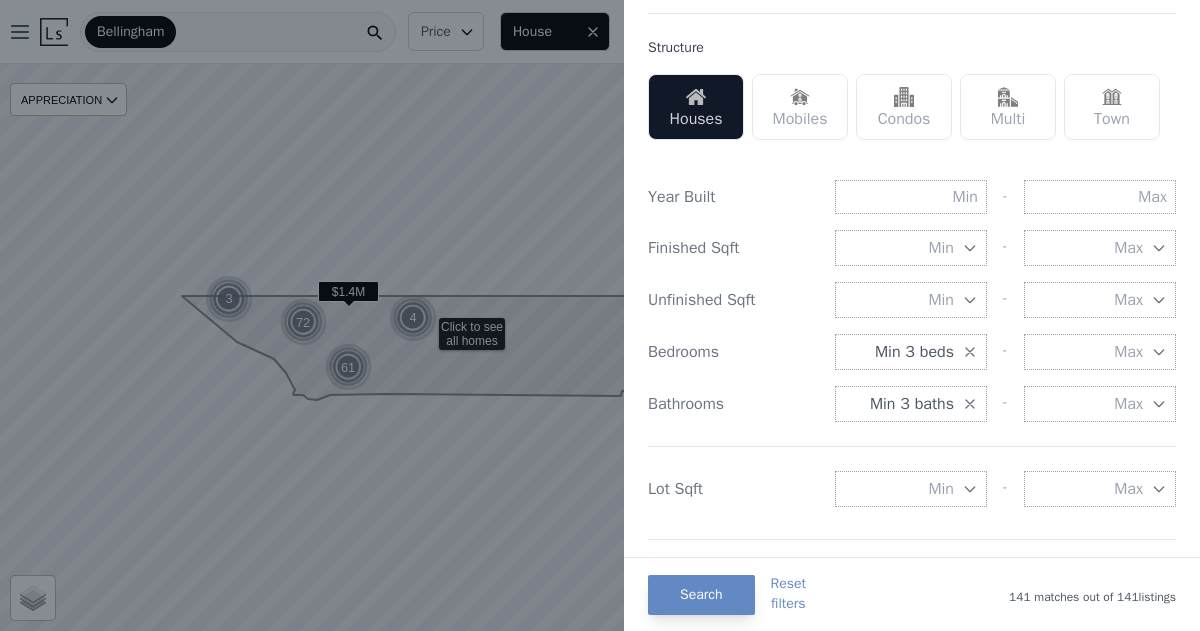 click 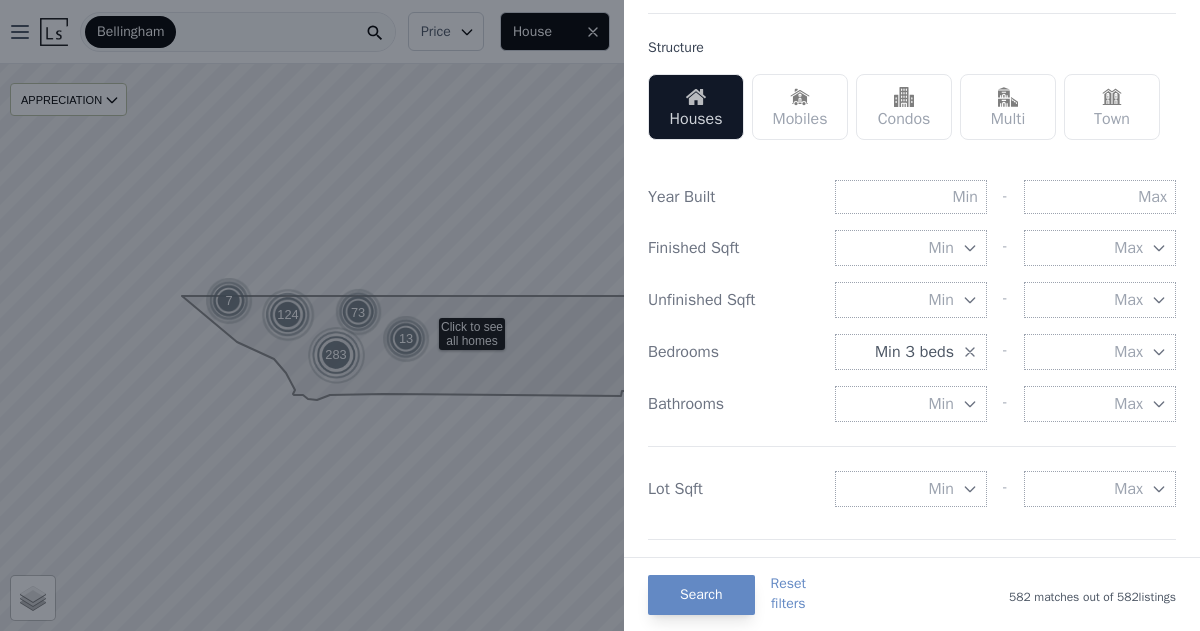 click 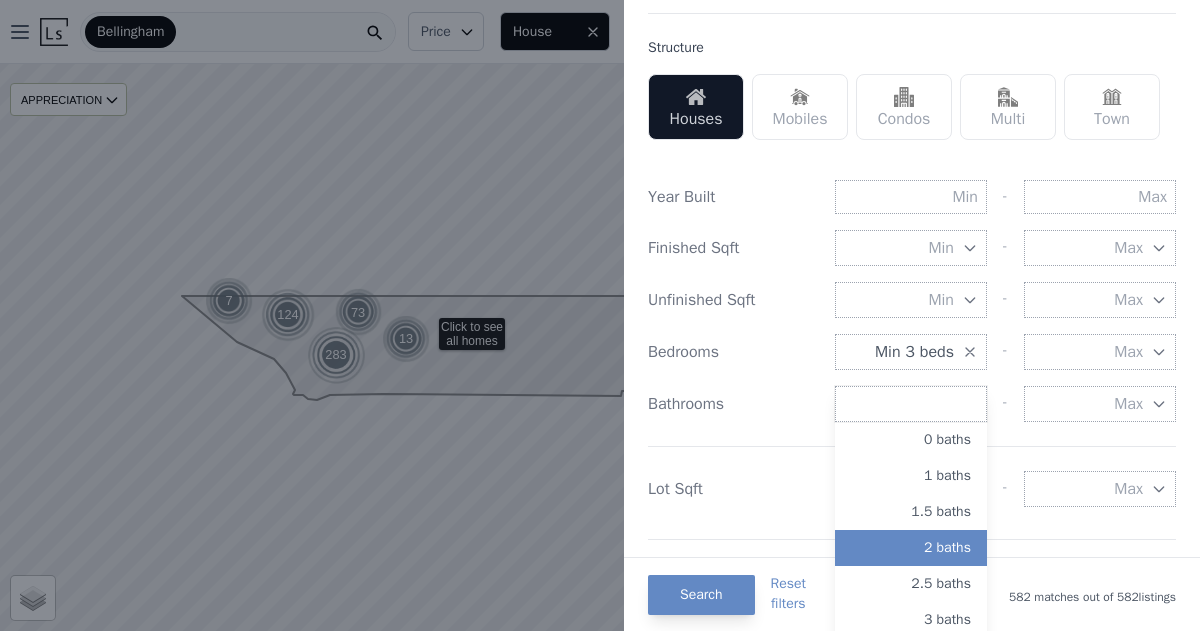 click on "2 baths" at bounding box center [911, 548] 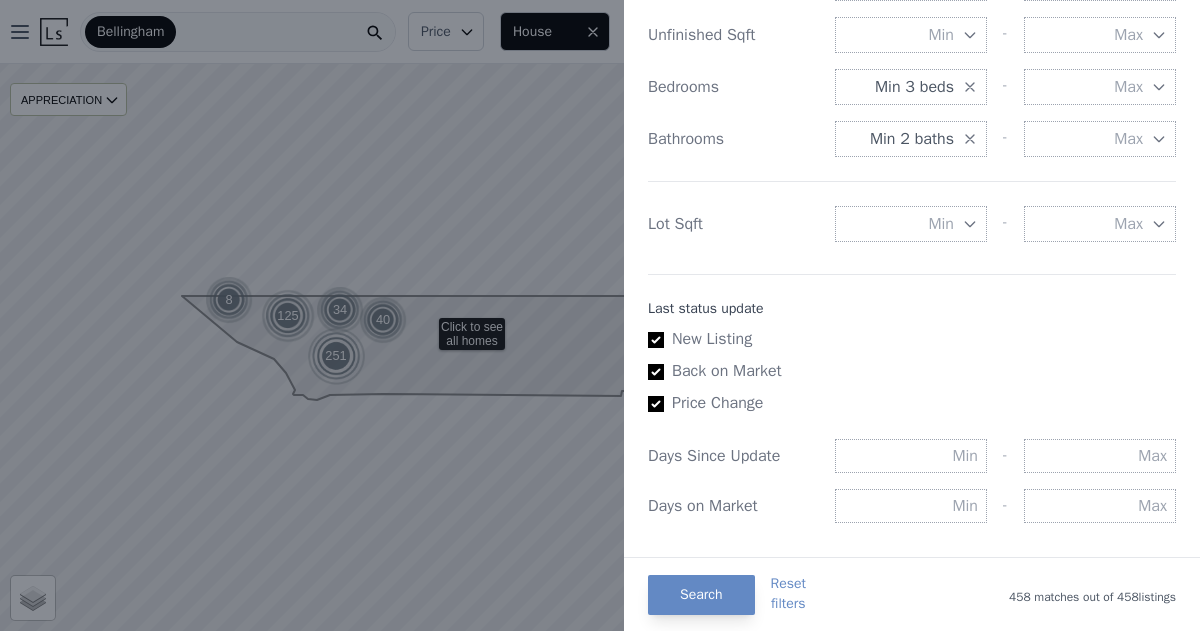 scroll, scrollTop: 885, scrollLeft: 0, axis: vertical 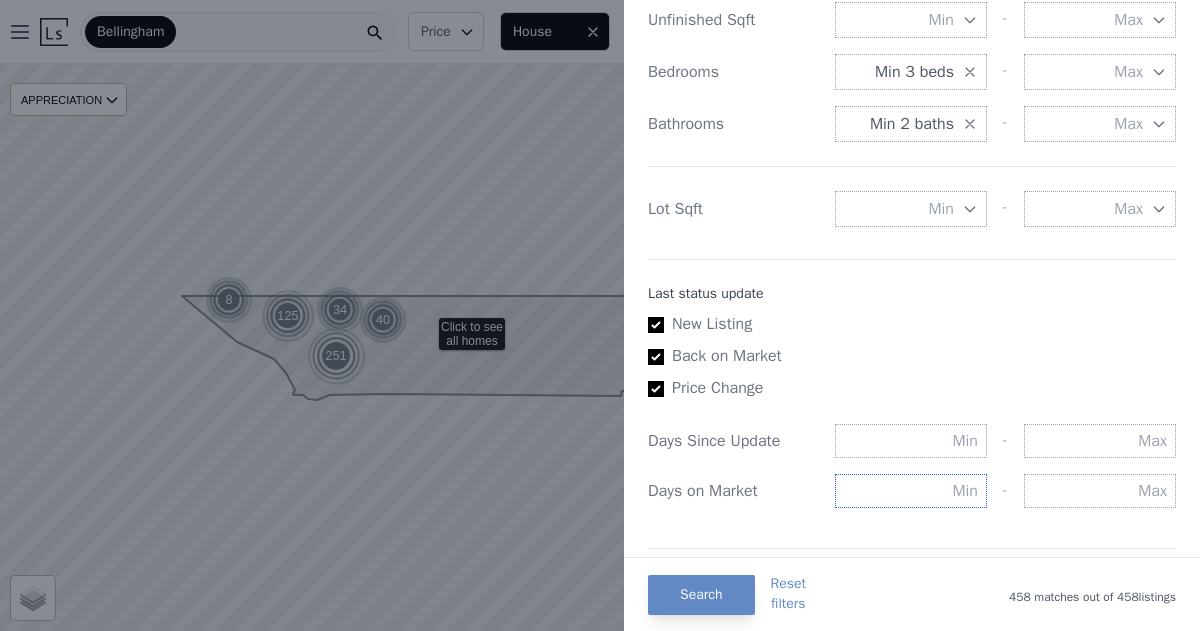 click at bounding box center (911, 491) 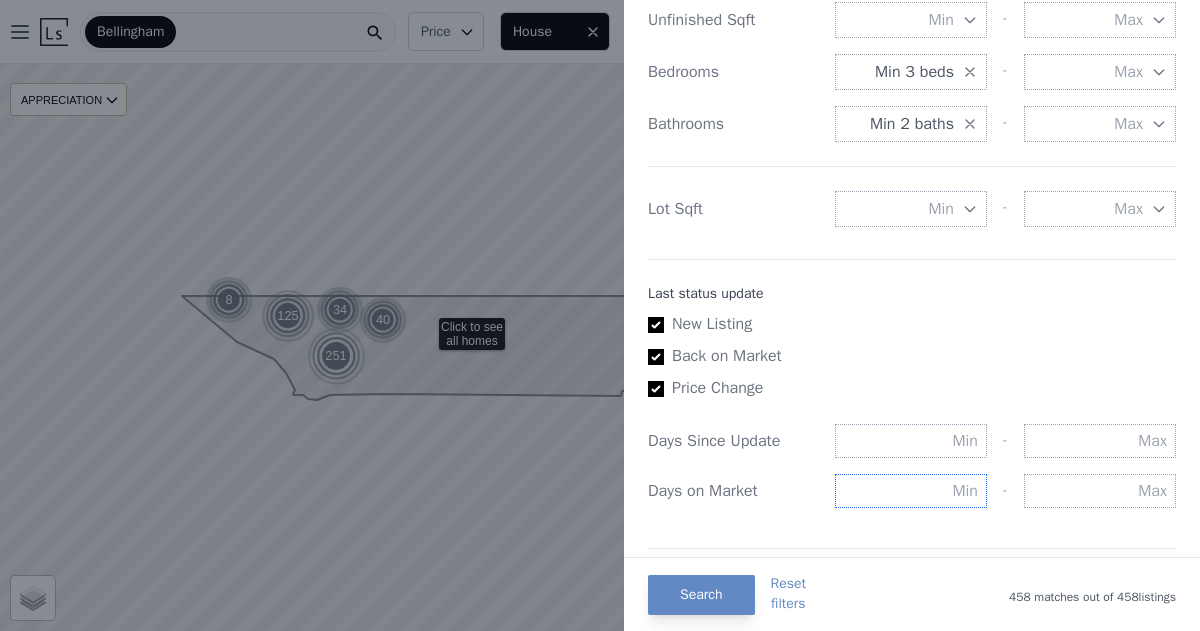 type on "50" 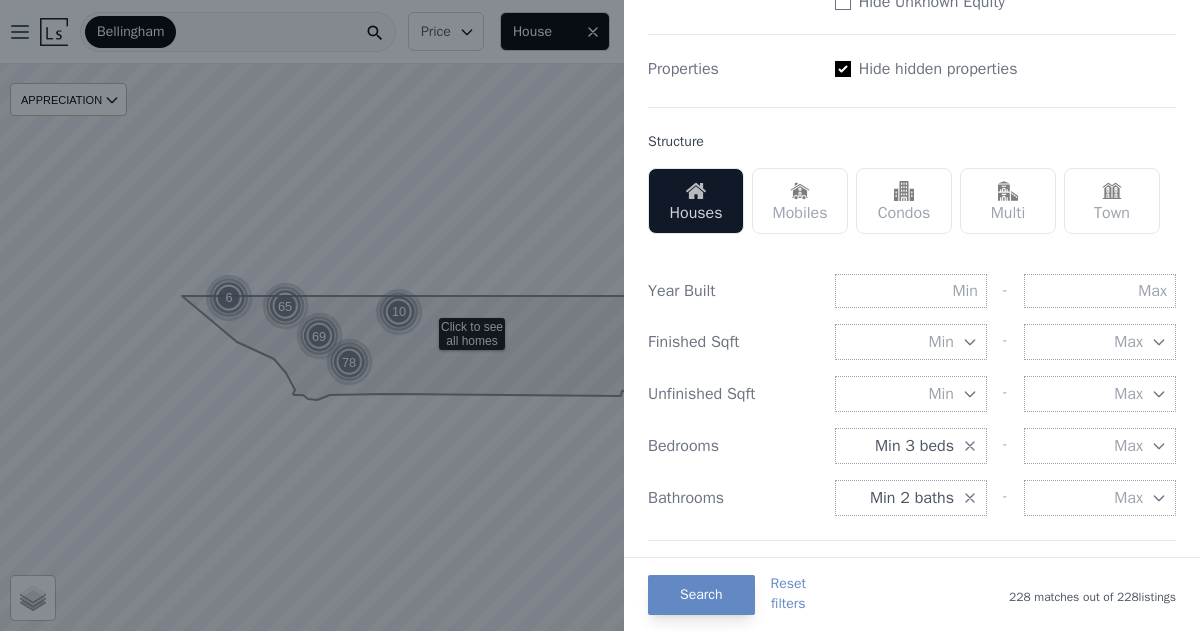 scroll, scrollTop: 510, scrollLeft: 0, axis: vertical 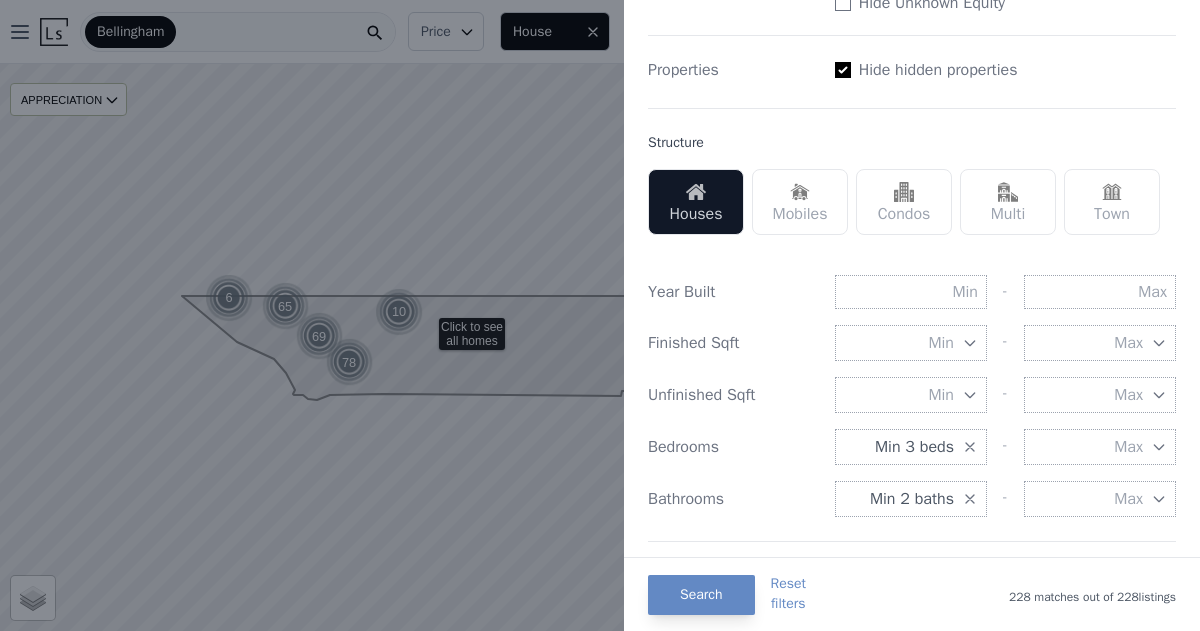 click on "Condos" at bounding box center (904, 202) 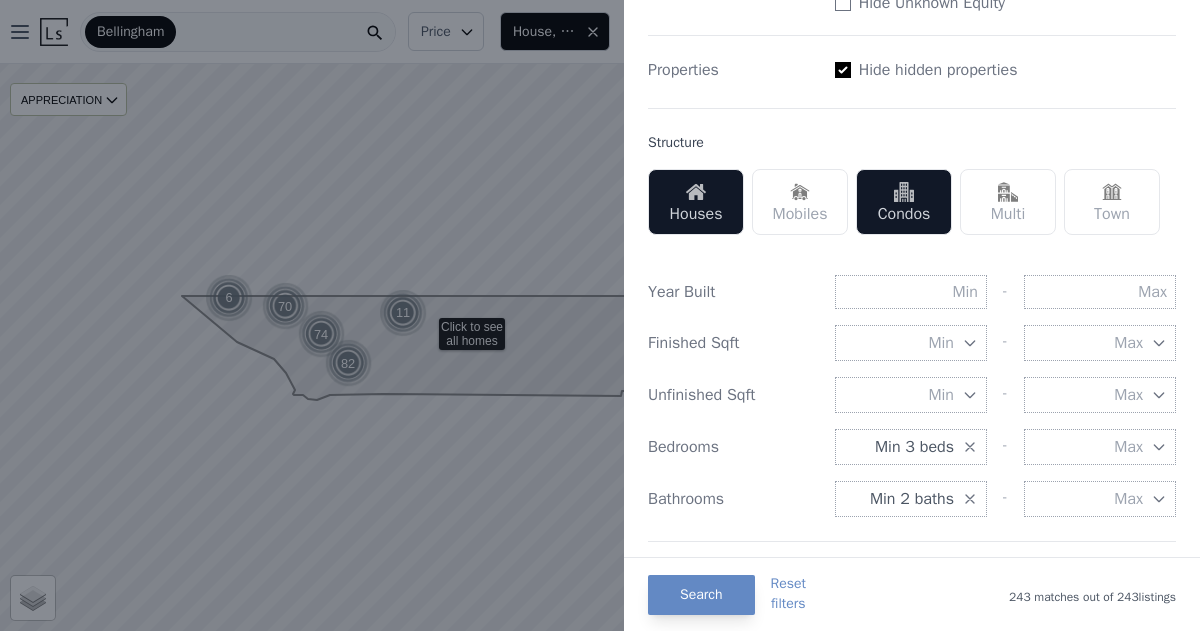 click on "Condos" at bounding box center (904, 202) 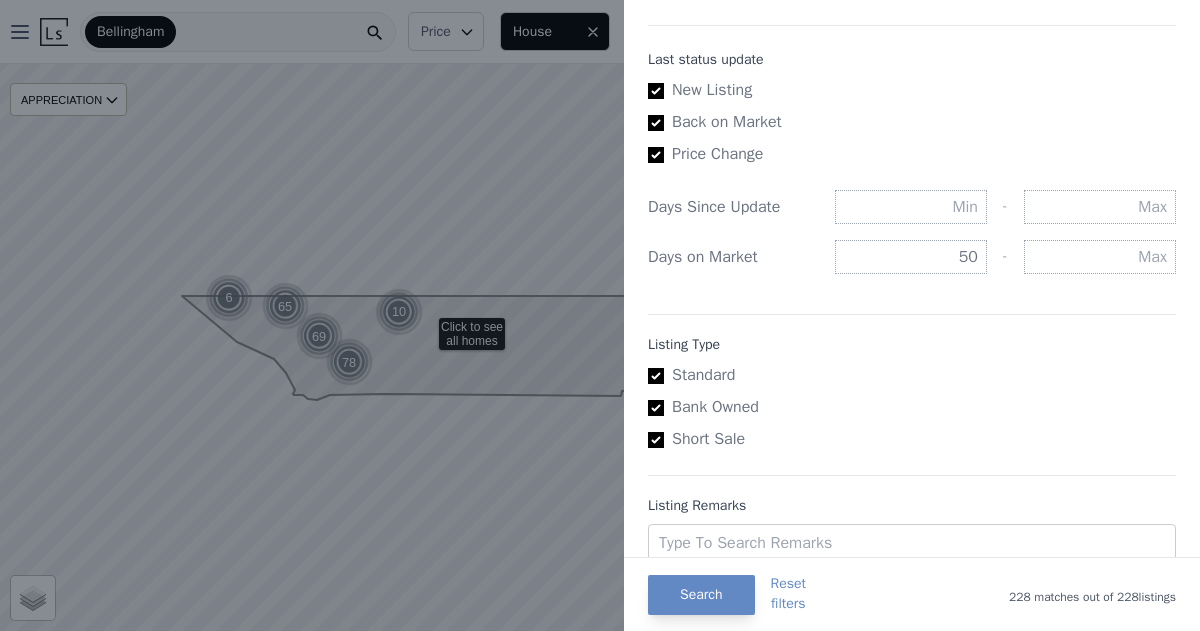 scroll, scrollTop: 1194, scrollLeft: 0, axis: vertical 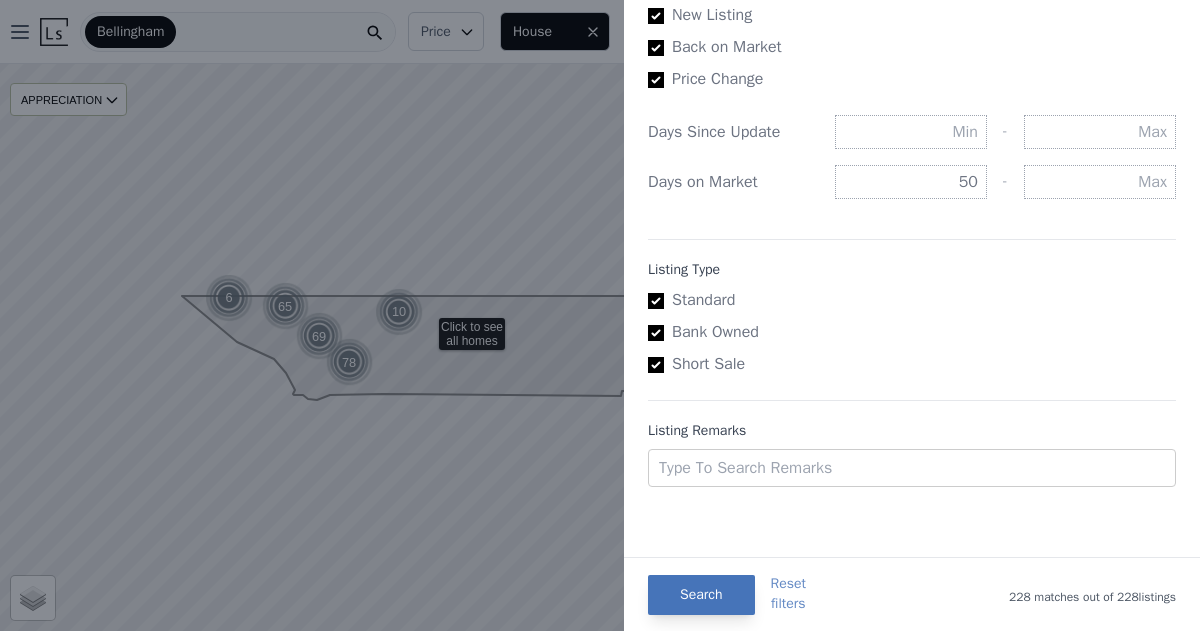 click on "Search" at bounding box center [701, 595] 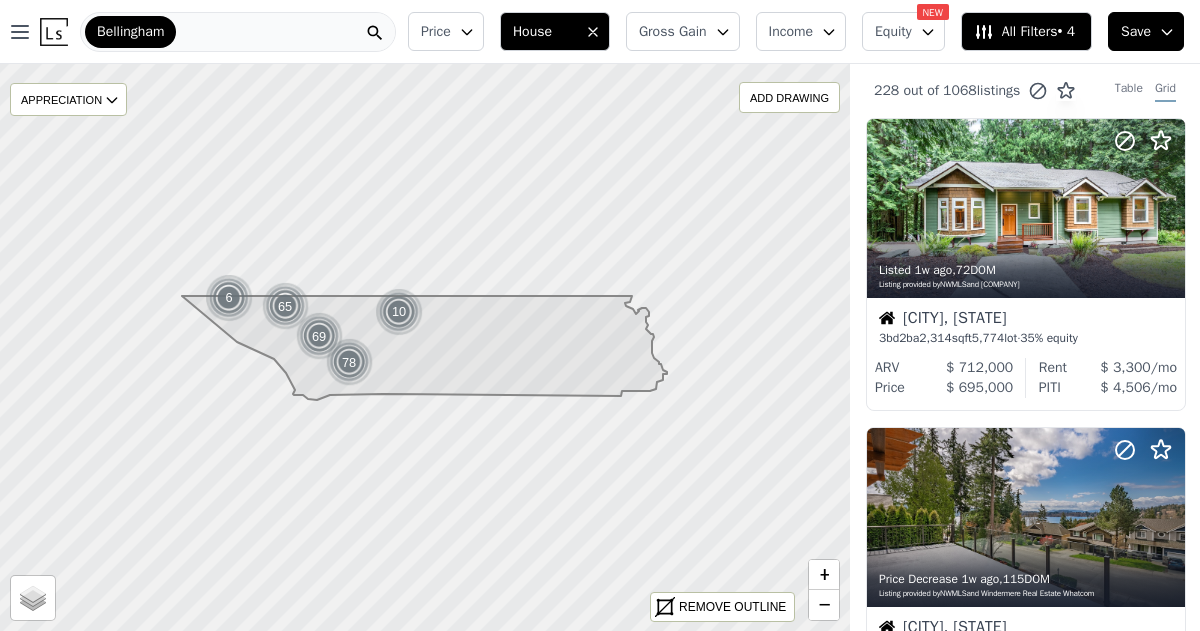 click on "Save" at bounding box center (1136, 32) 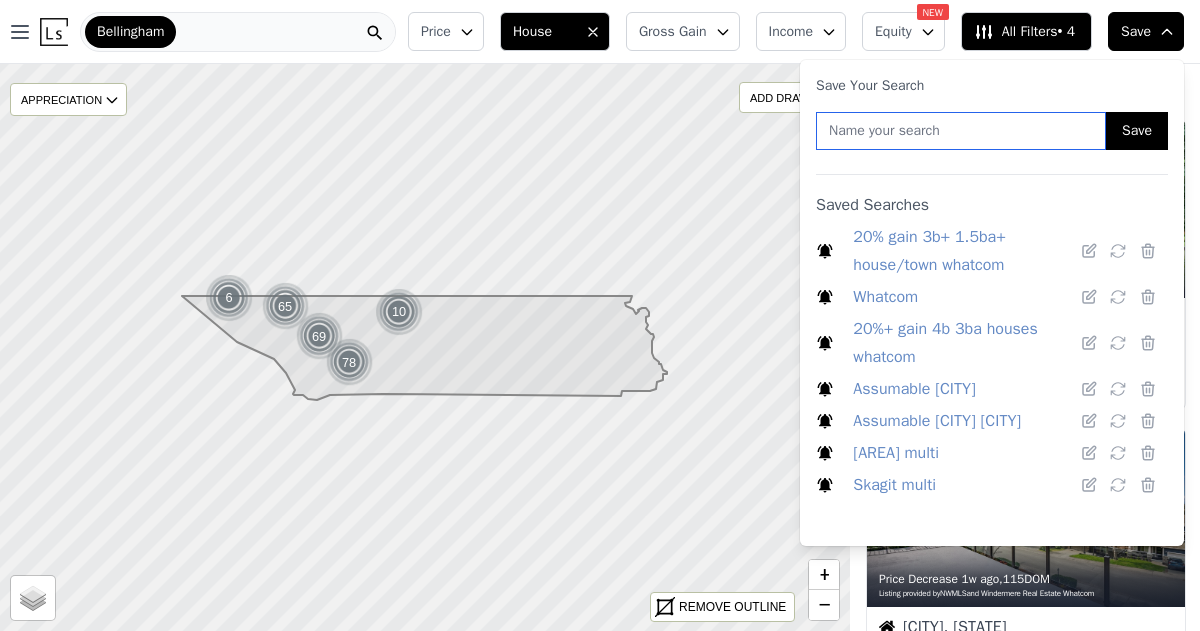 click at bounding box center [961, 131] 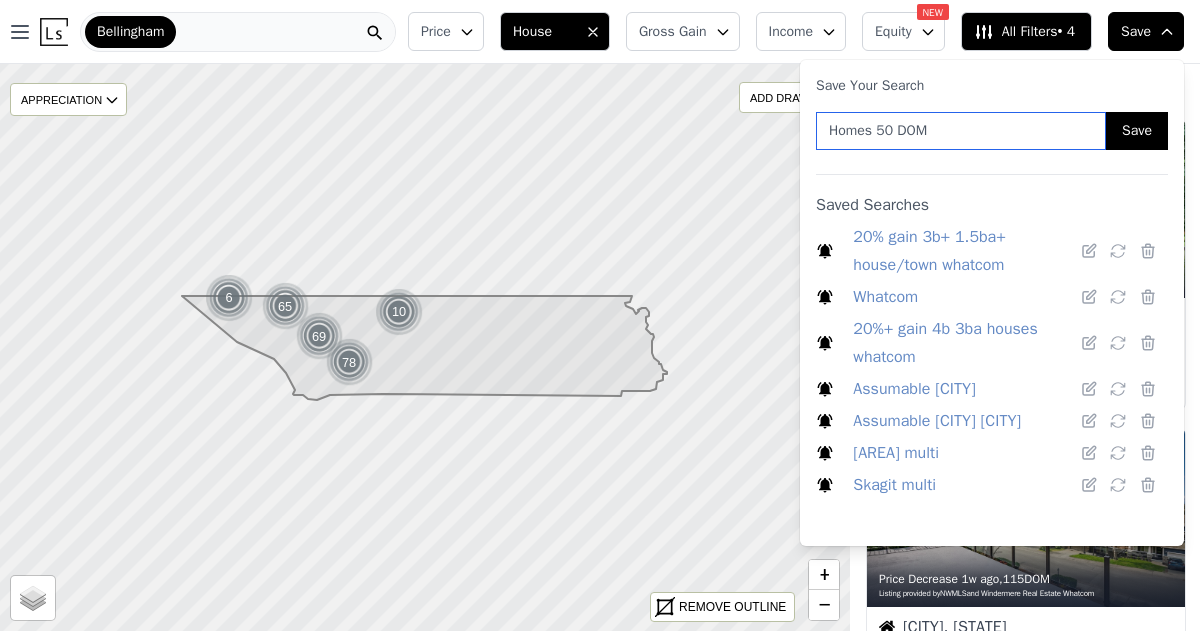 type on "Homes 50 DOM" 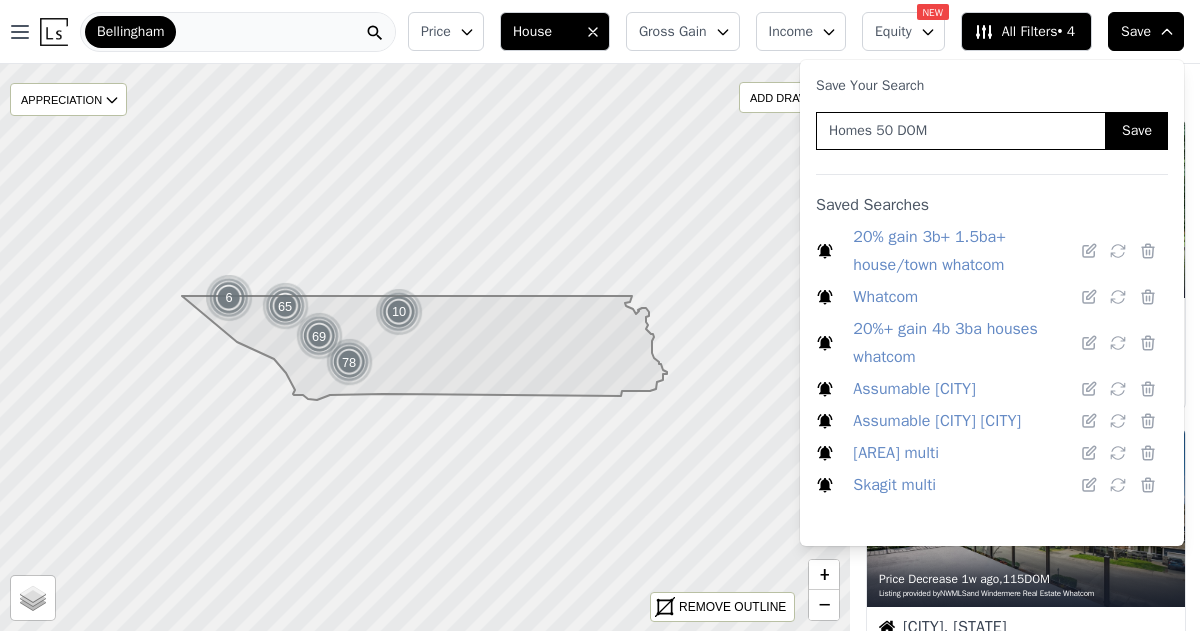 click on "Save" at bounding box center (1137, 131) 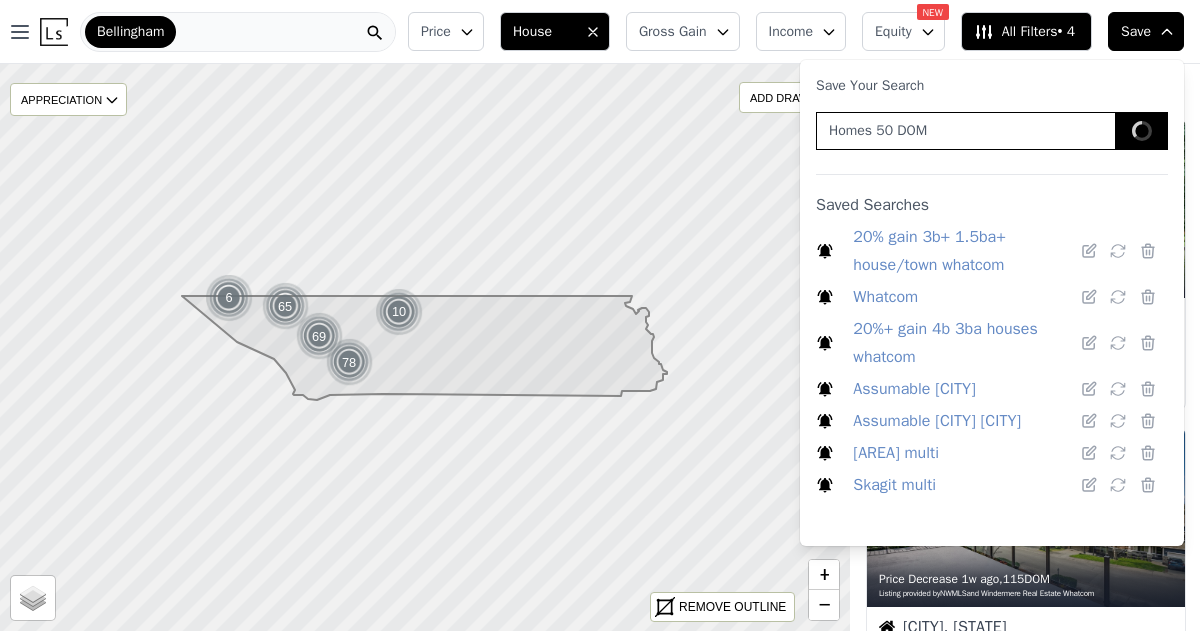 type 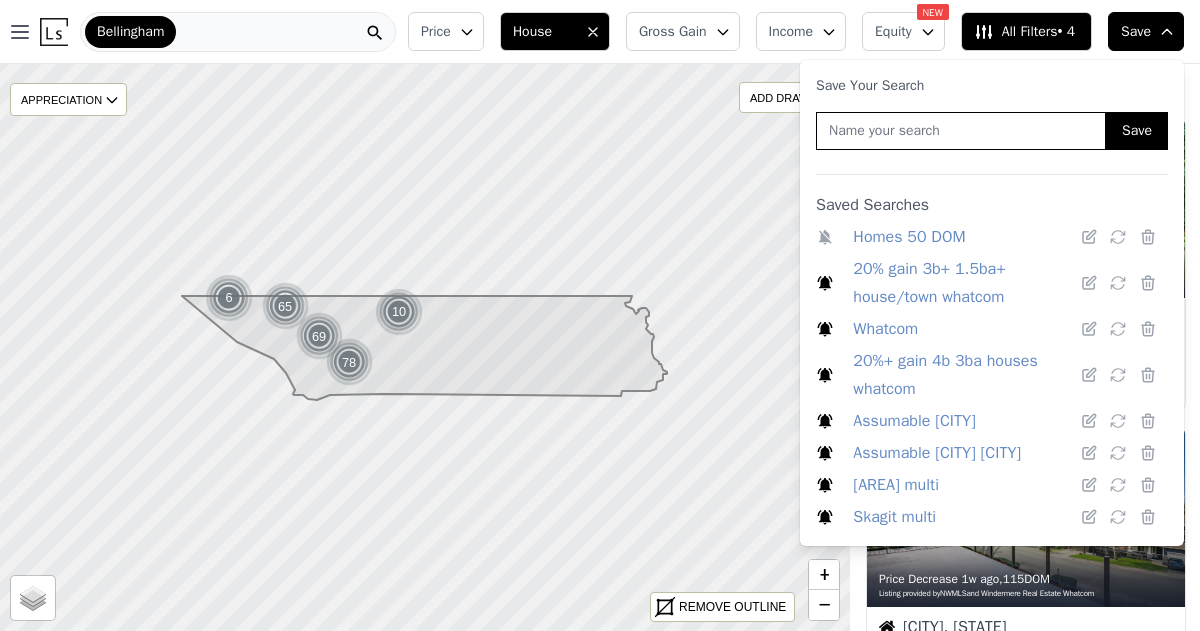 click on "Listed   1w ago ,  72  DOM Listing provided by  NWMLS  and John L. Scott Bellingham Bellingham, WA 3 bd  2 ba  2,314 sqft  5,774 lot  ·  35%   equity ARV $ 712,000 Price $ 695,000 Rent $ 3,300 /mo PITI $ 4,506 /mo Price Decrease   1w ago ,  115  DOM Listing provided by  NWMLS  and Windermere Real Estate Whatcom Bellingham, WA 3 bd  2.5 ba  1,904 sqft  6,098 lot  ·  86%   equity ARV $ 960,000 Price $ 849,000 Rent $ 3,100 /mo PITI $ 5,521 /mo Price Decrease   1w ago ,  74  DOM Listing provided by  NWMLS  and Keller Williams Western Realty Lynden, WA 3 bd  2.25 ba  2,087 sqft  6,534 lot  ·  100%   equity ARV $ 732,000 Price $ 670,000 Rent $ 3,200 /mo PITI $ 4,290 /mo Price Decrease   1w ago ,  148  DOM Listing provided by  NWMLS  and HomeSmart One Realty Blaine, WA 4 bd  2.5 ba  3,701 sqft  12,197 lot  ·  30%   equity ARV $ 1,081,000 Price $ 1,177,500 Rent $ 3,550 /mo PITI $ 7,407 /mo Price Decrease   1w ago ,  60  DOM Listing provided by  NWMLS  and Windermere Real Estate Whatcom 3 2.5" at bounding box center (1025, 1971) 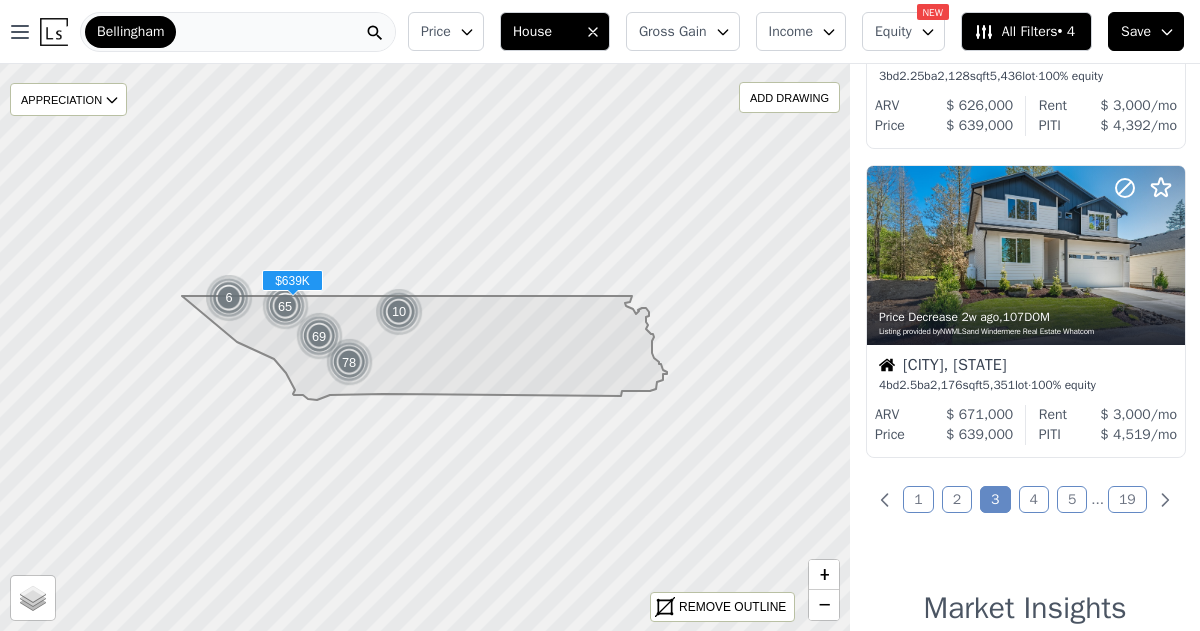 scroll, scrollTop: 3305, scrollLeft: 0, axis: vertical 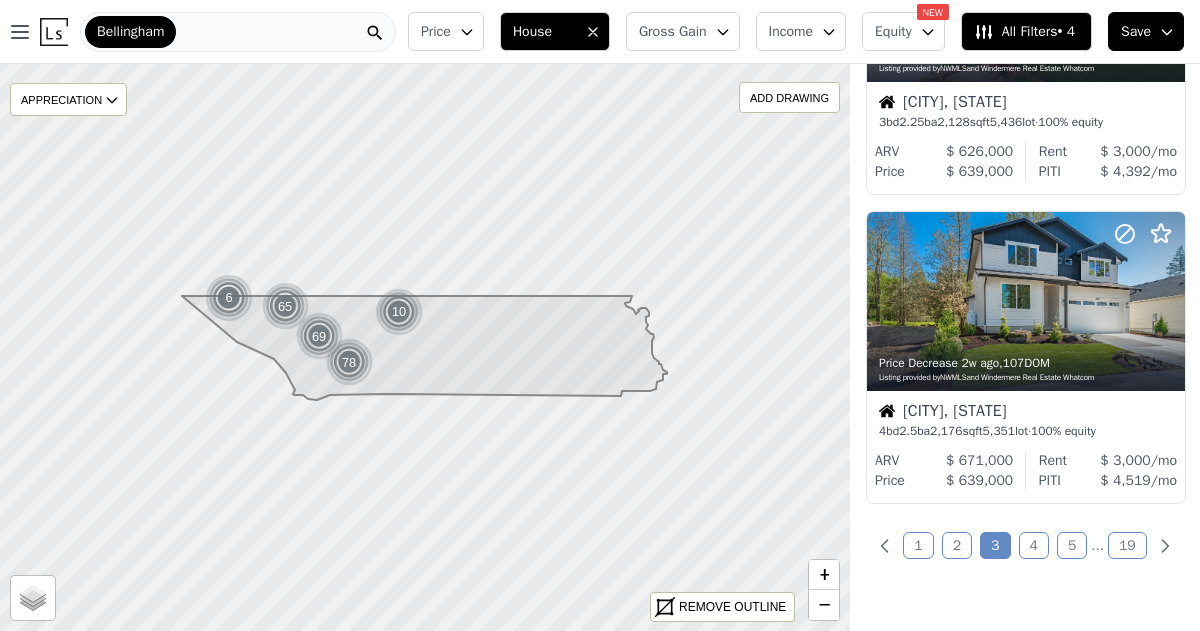 click on "4" at bounding box center [1034, 545] 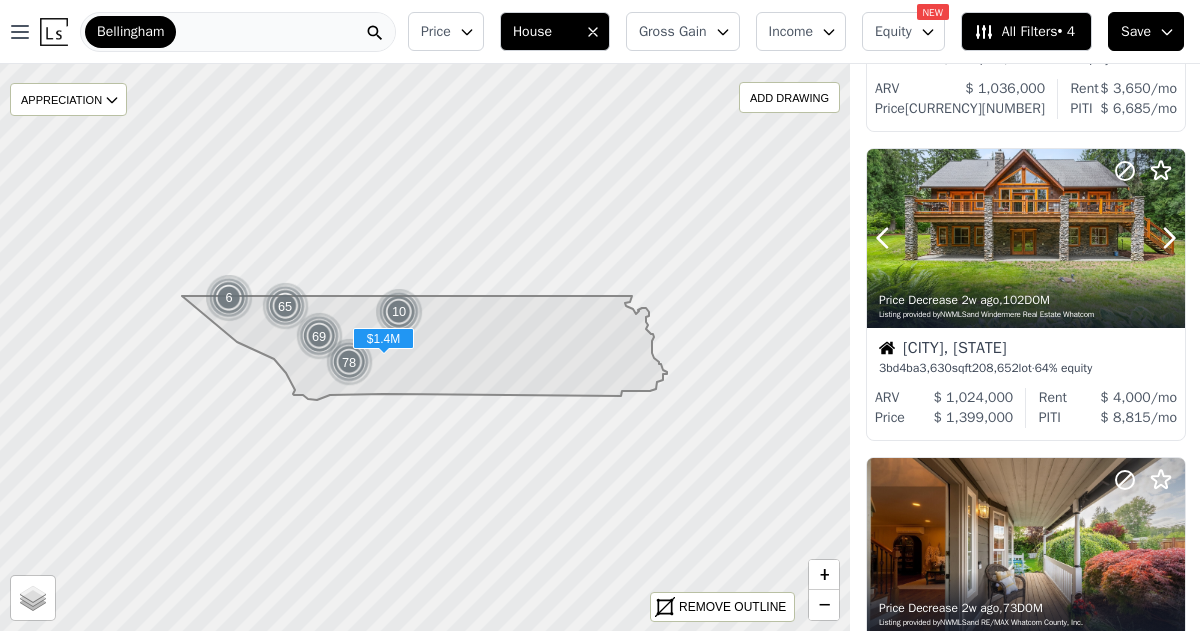 scroll, scrollTop: 927, scrollLeft: 0, axis: vertical 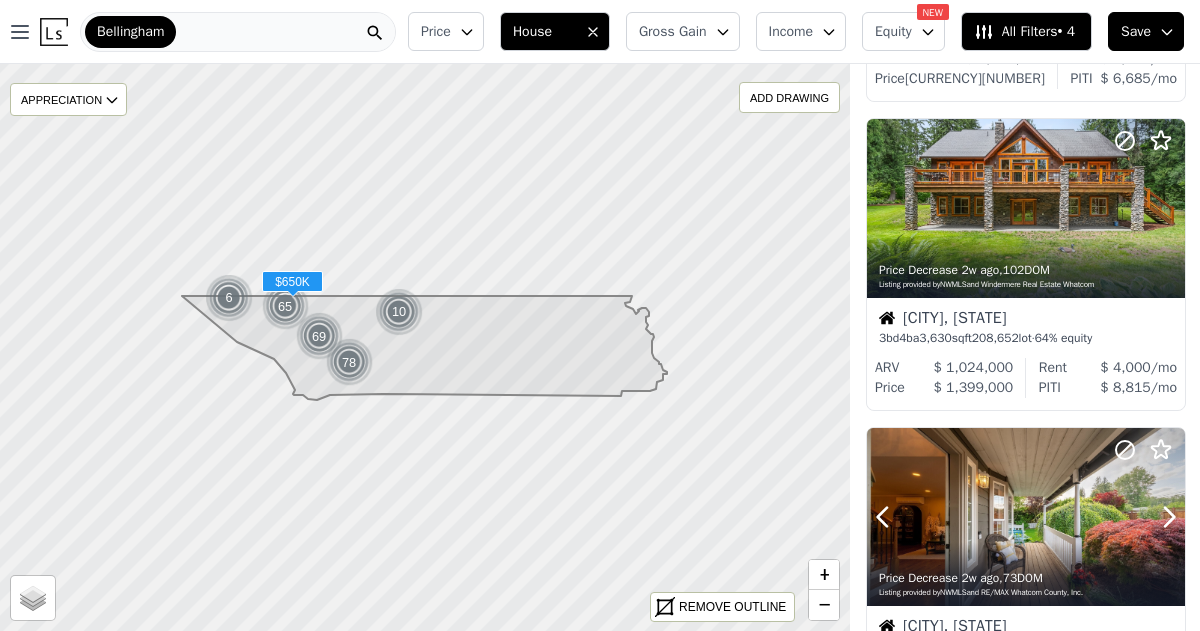 click at bounding box center [1026, 560] 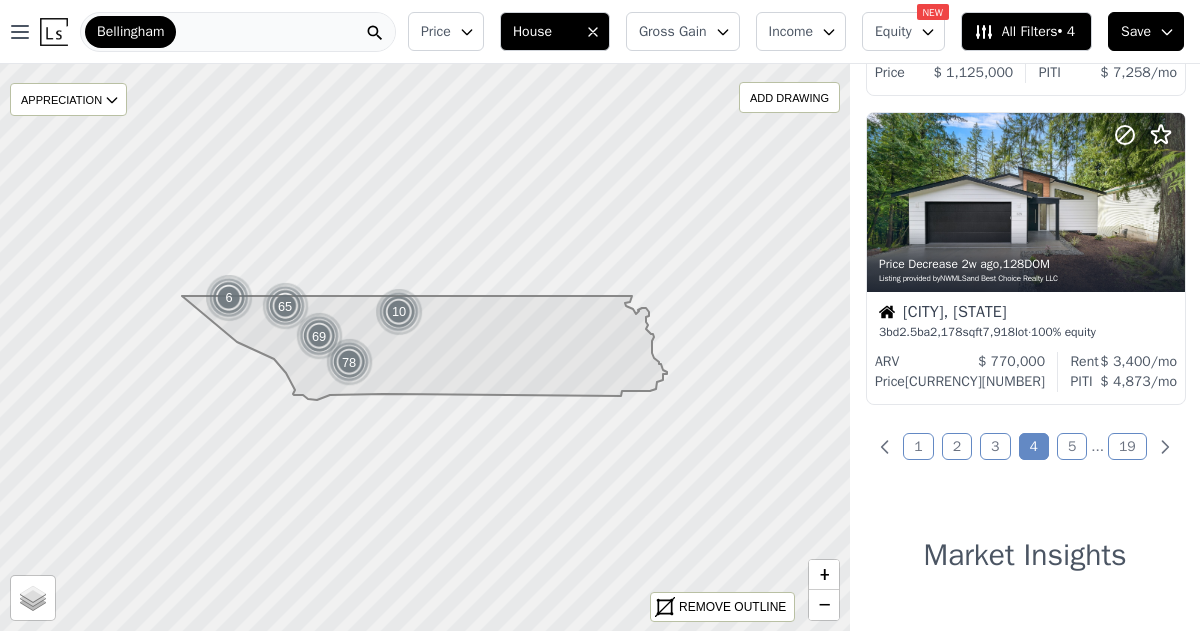 scroll, scrollTop: 3404, scrollLeft: 0, axis: vertical 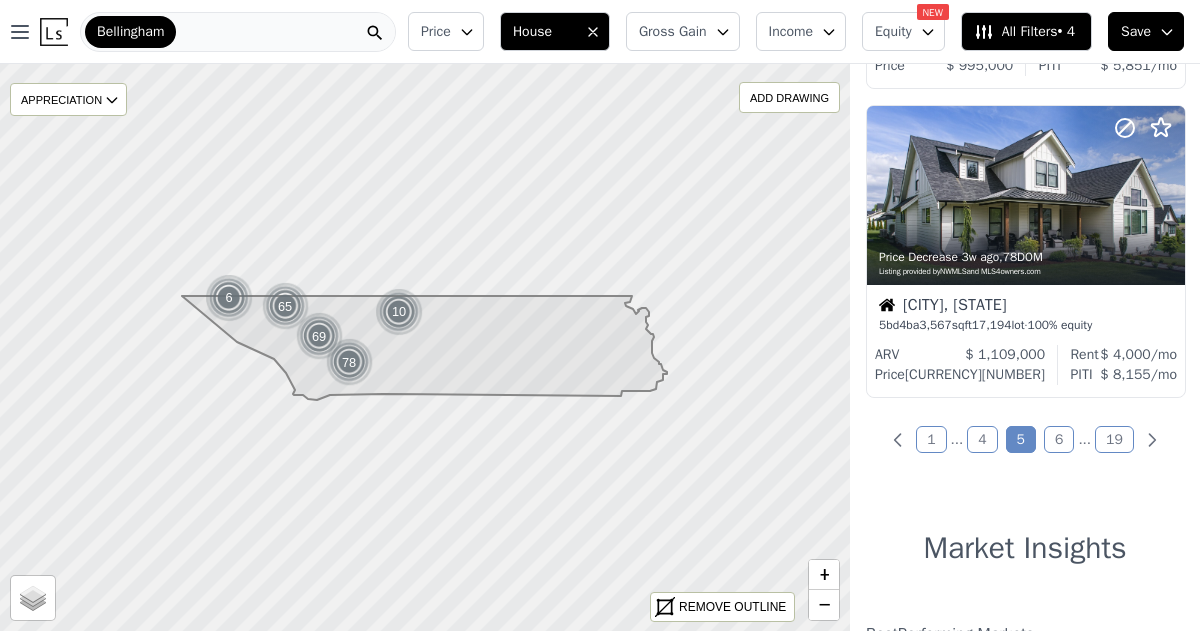 click on "6" at bounding box center [1059, 439] 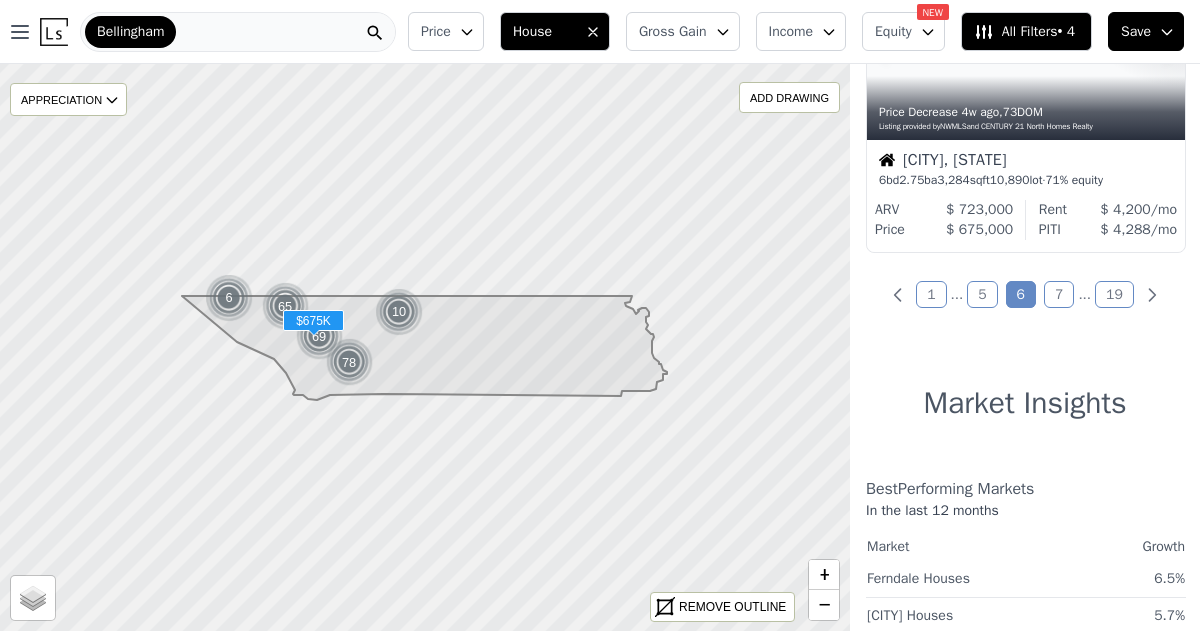scroll, scrollTop: 3562, scrollLeft: 0, axis: vertical 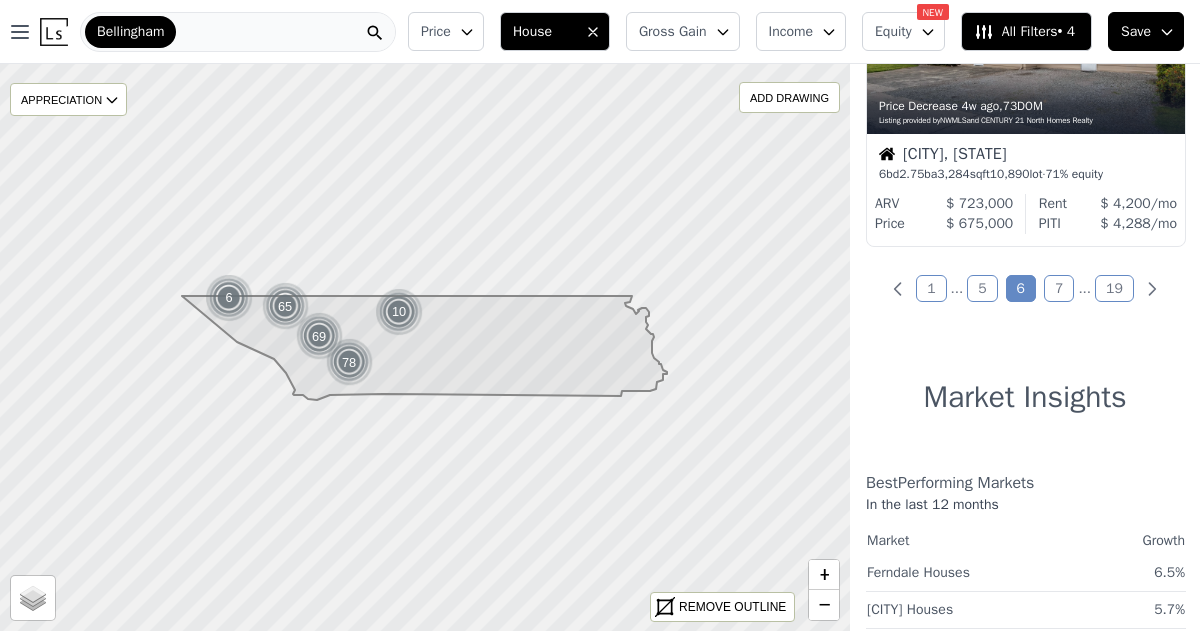 click on "7" at bounding box center [1059, 288] 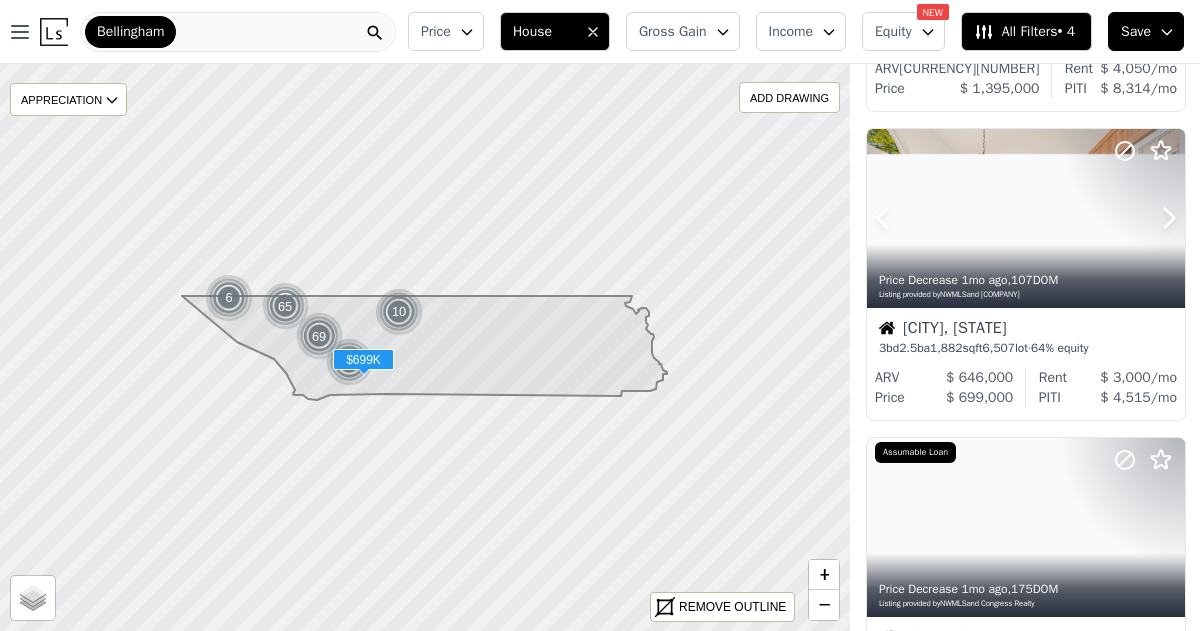 scroll, scrollTop: 2742, scrollLeft: 0, axis: vertical 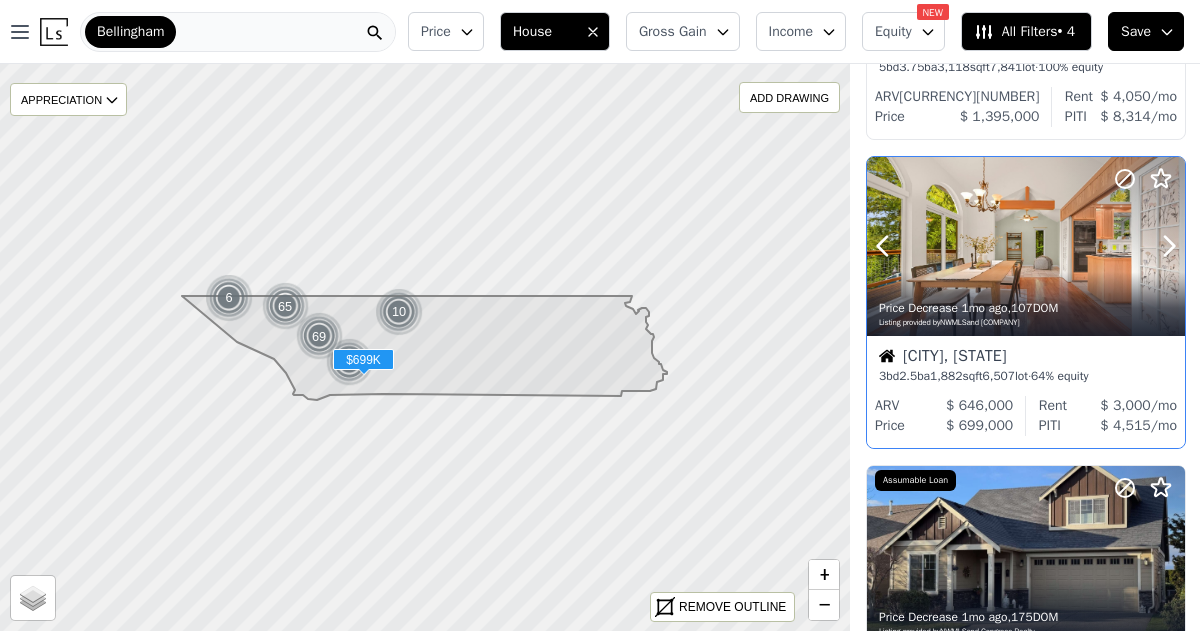 click on "1mo ago" at bounding box center (984, 308) 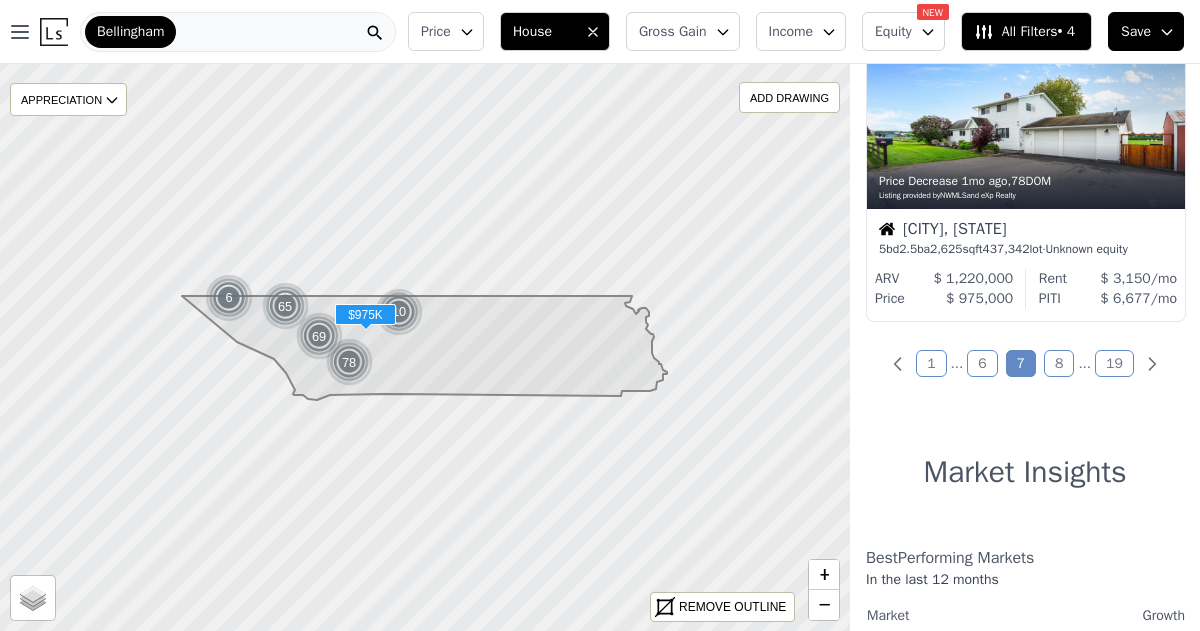 scroll, scrollTop: 3497, scrollLeft: 0, axis: vertical 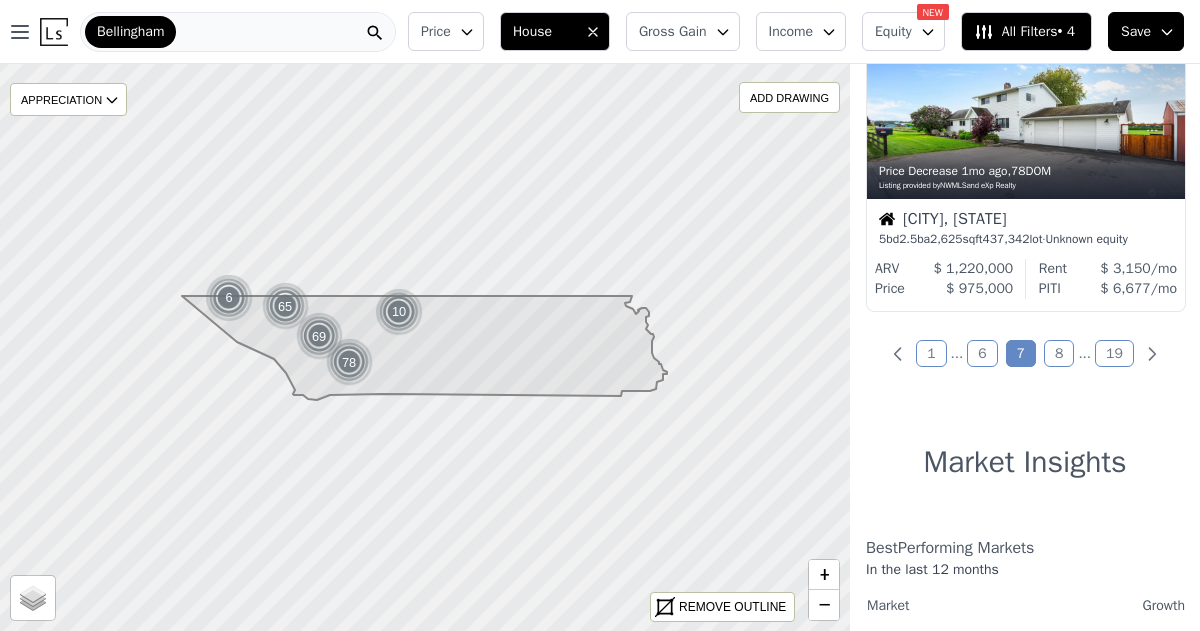 click on "8" at bounding box center (1059, 353) 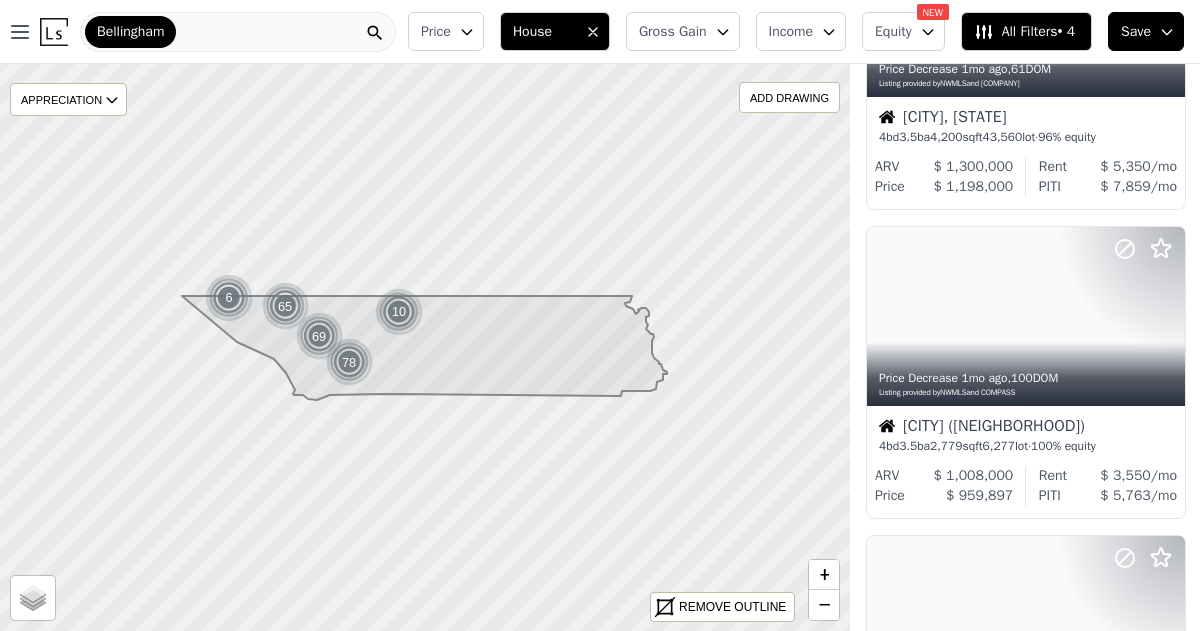 scroll, scrollTop: 0, scrollLeft: 0, axis: both 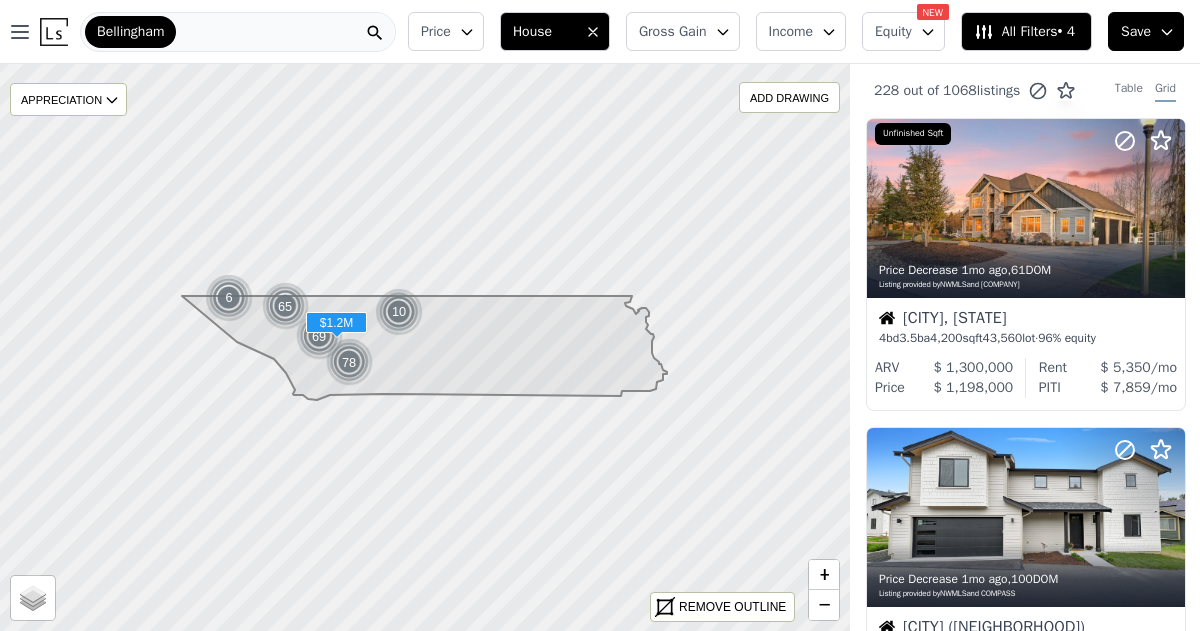 click on "Bellingham, WA 4 bd  3.5 ba  4,200 sqft  43,560 lot  ·  96%   equity" at bounding box center (1026, 328) 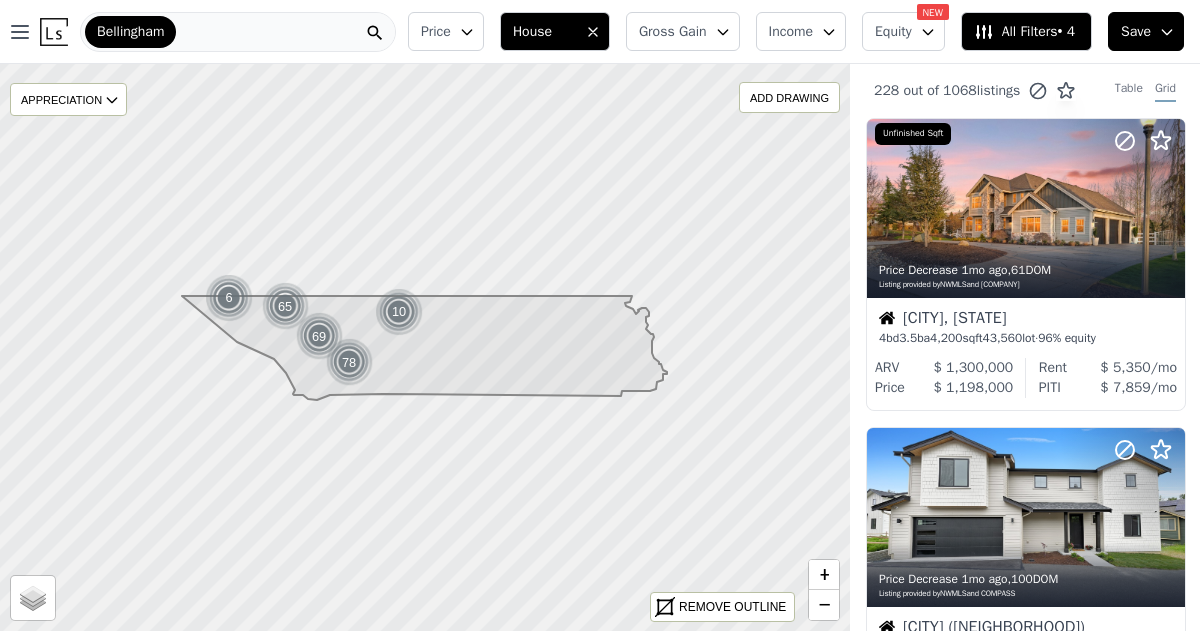 click on "Save" at bounding box center [1136, 32] 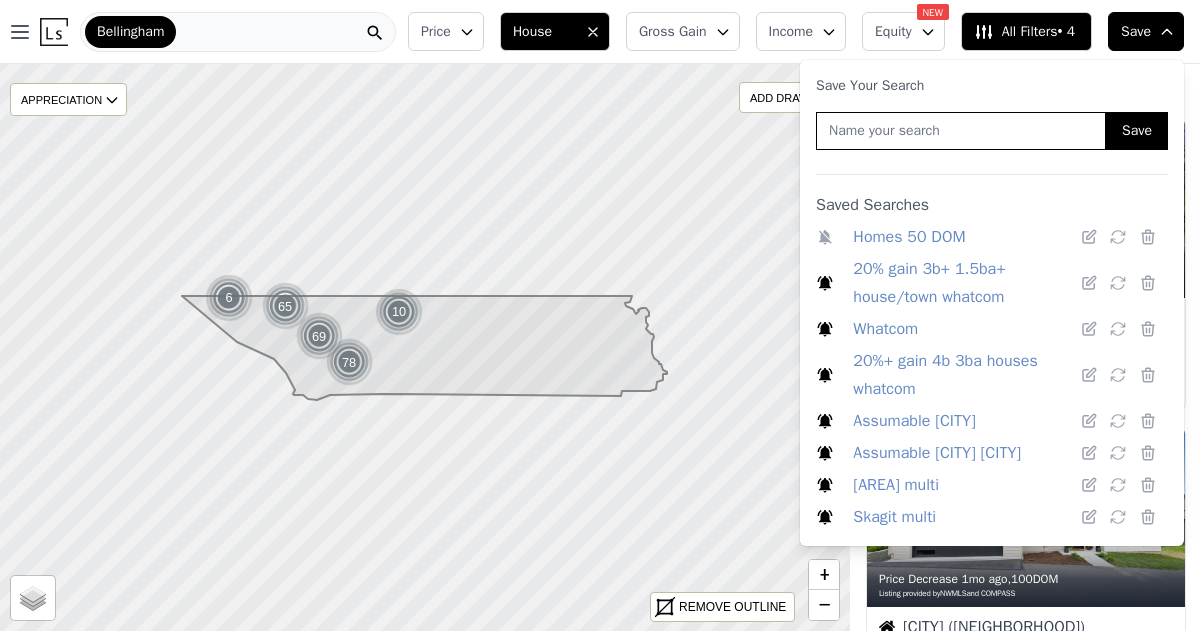 click 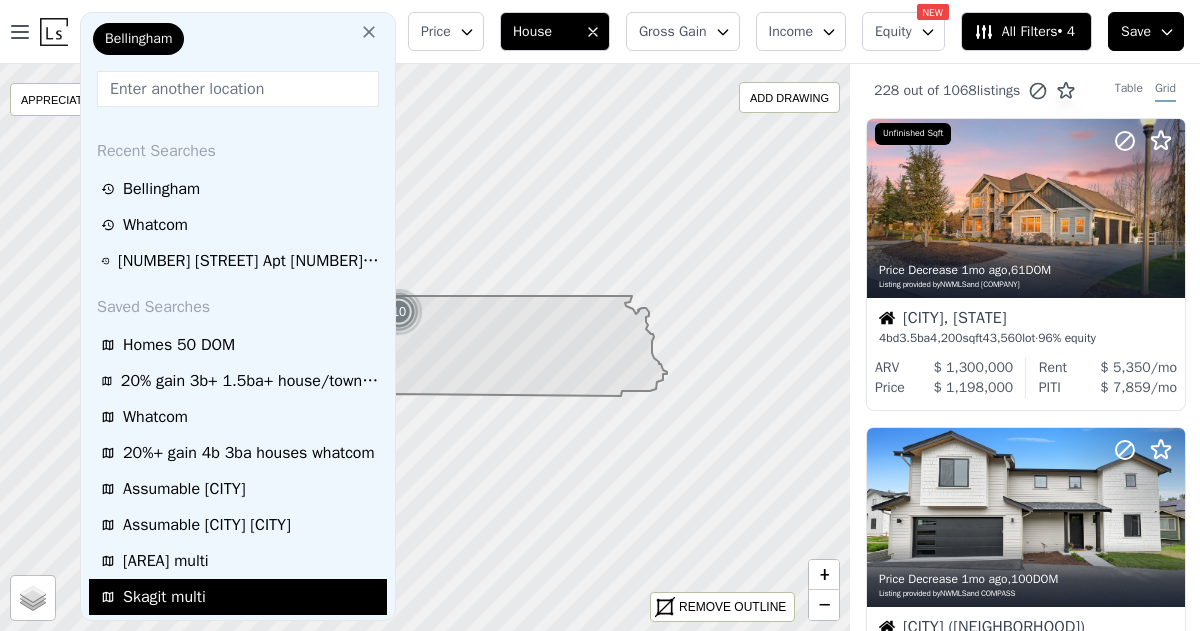 click on "Skagit multi" at bounding box center (164, 597) 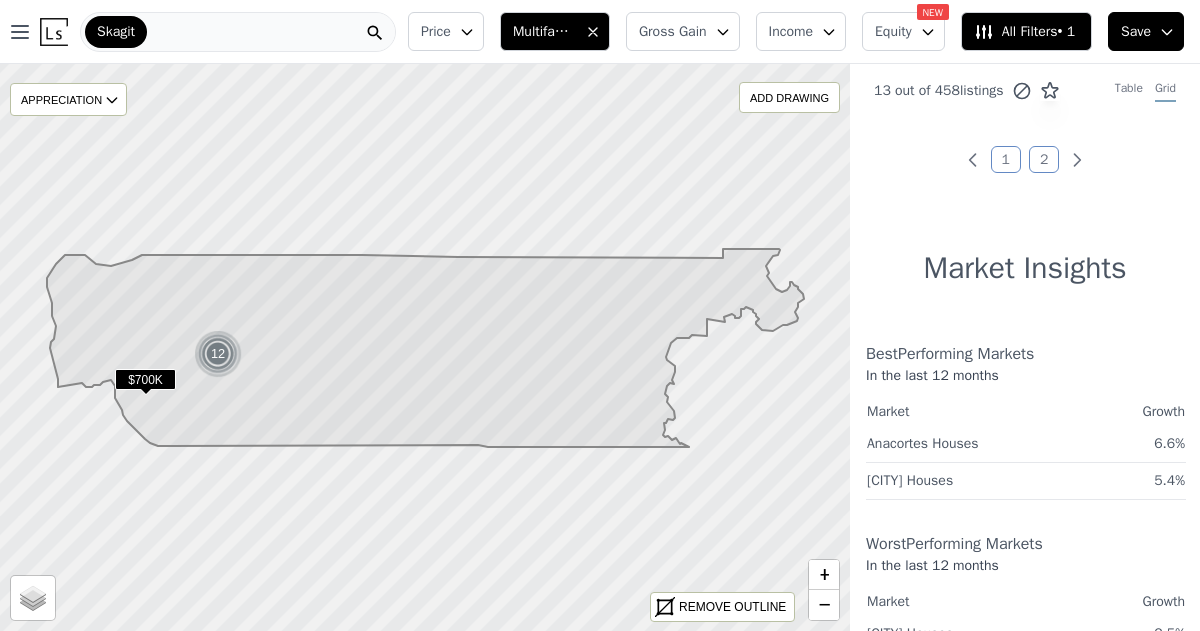 click on "1" at bounding box center (1006, 159) 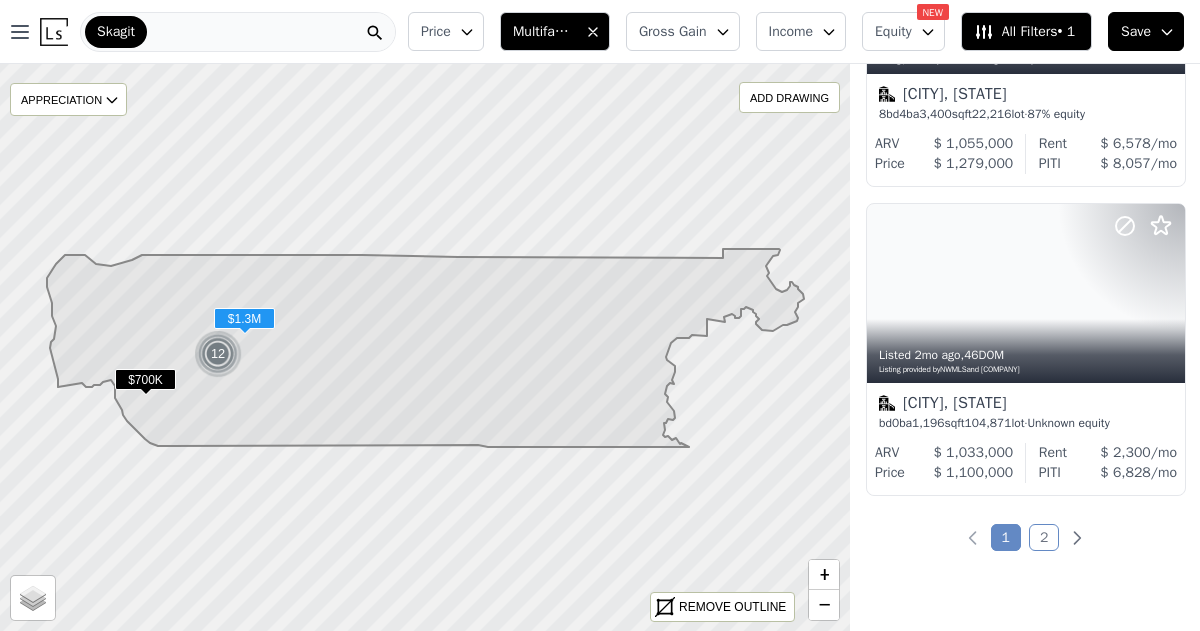 scroll, scrollTop: 3331, scrollLeft: 0, axis: vertical 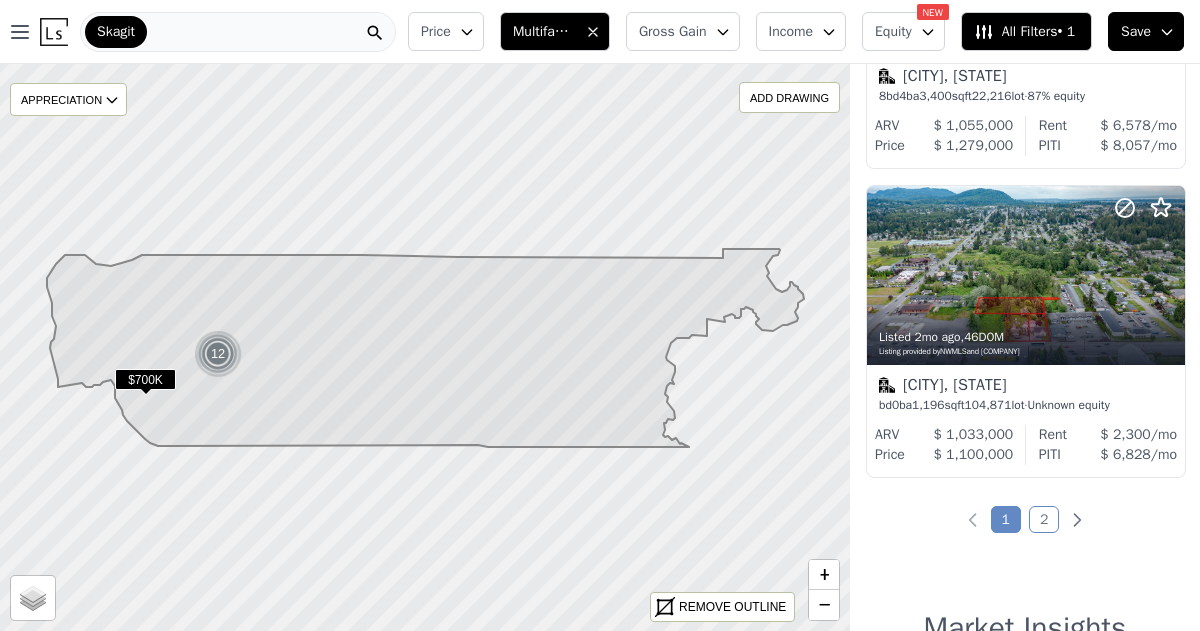 click on "2" at bounding box center [1044, 519] 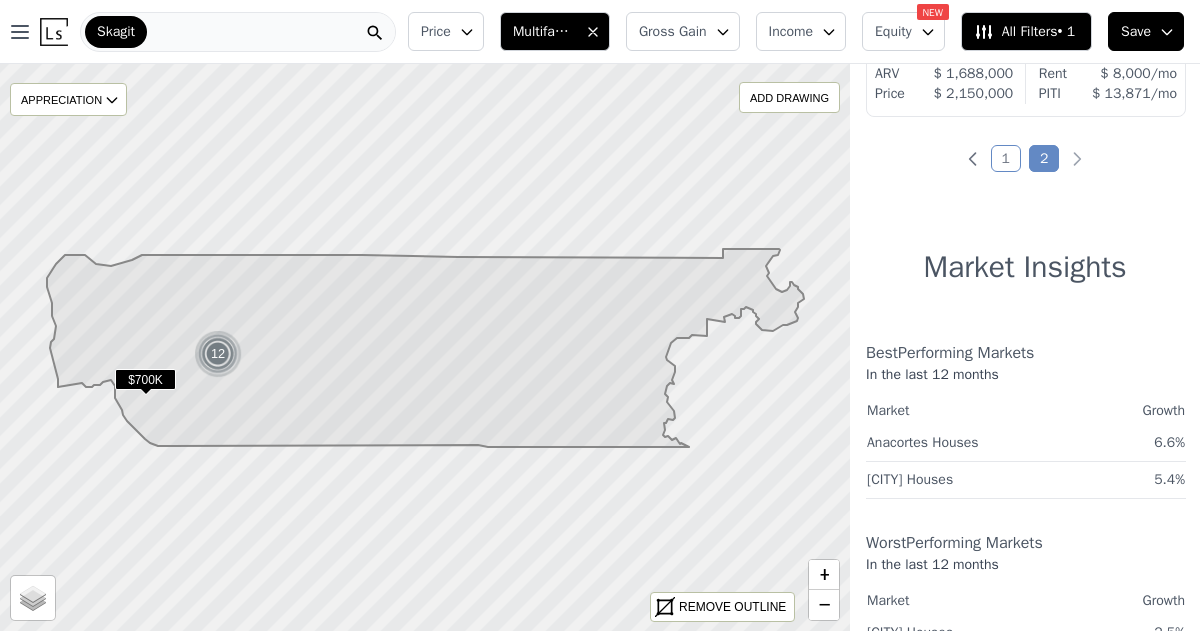 scroll, scrollTop: 0, scrollLeft: 0, axis: both 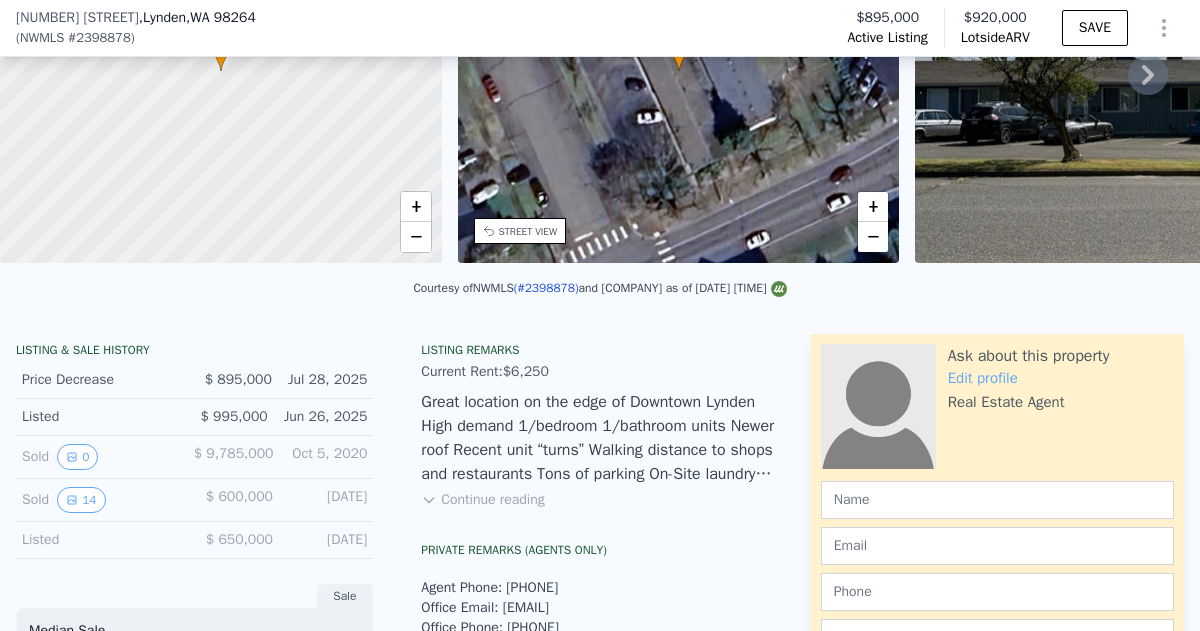 click on "Continue reading" at bounding box center [482, 500] 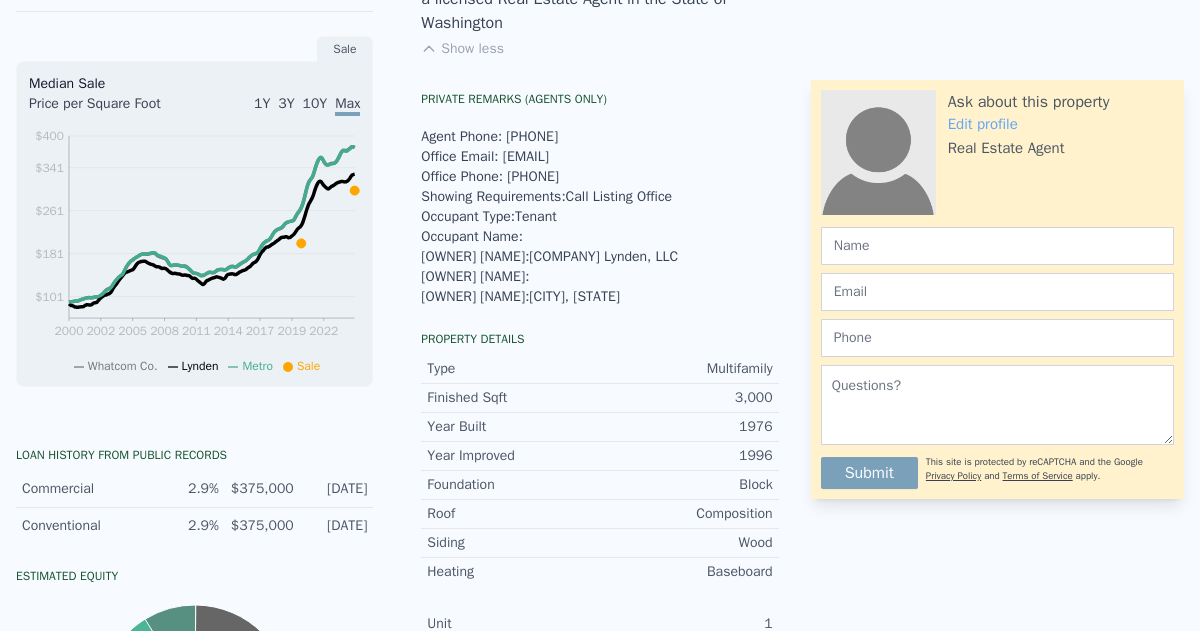 scroll, scrollTop: 0, scrollLeft: 0, axis: both 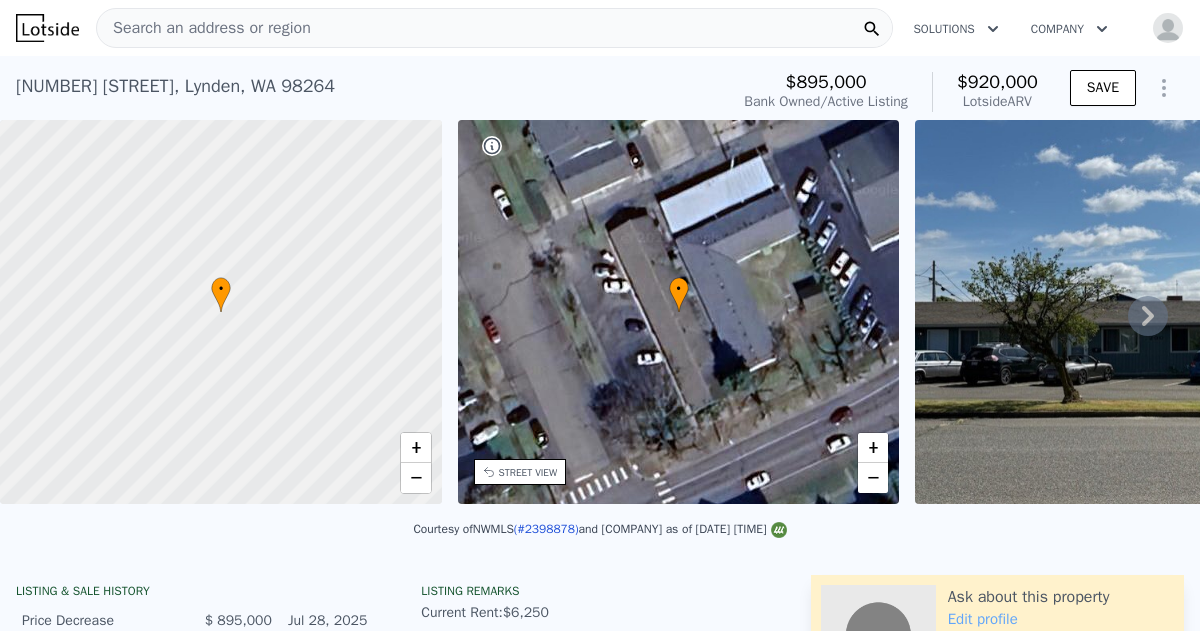 click at bounding box center (1170, 312) 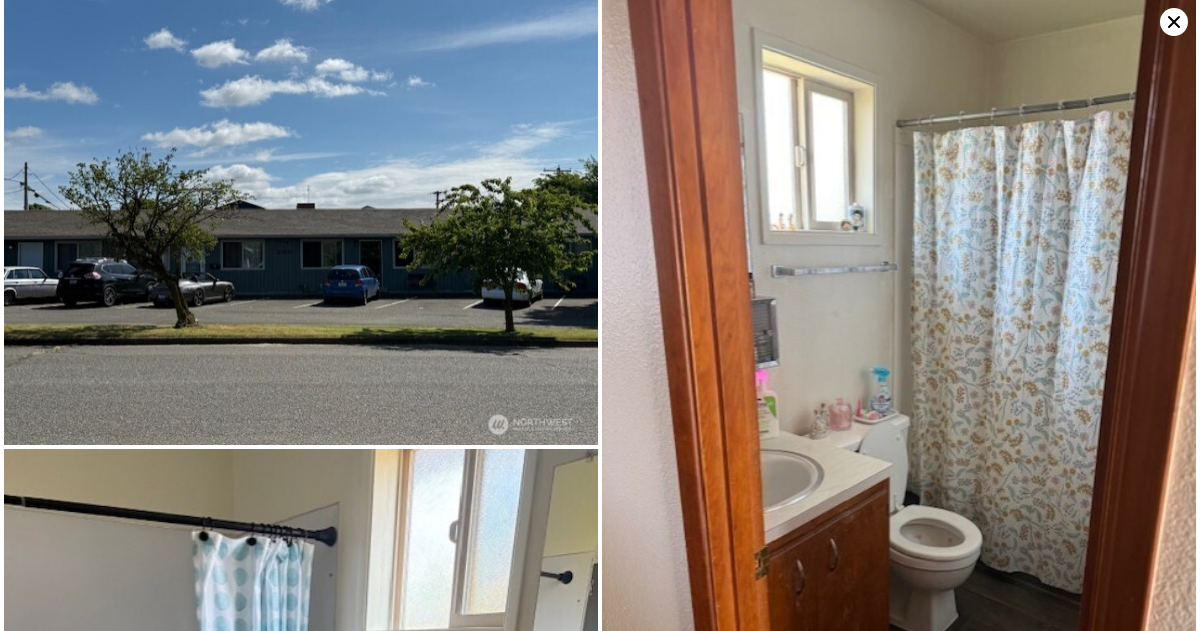 scroll, scrollTop: 0, scrollLeft: 0, axis: both 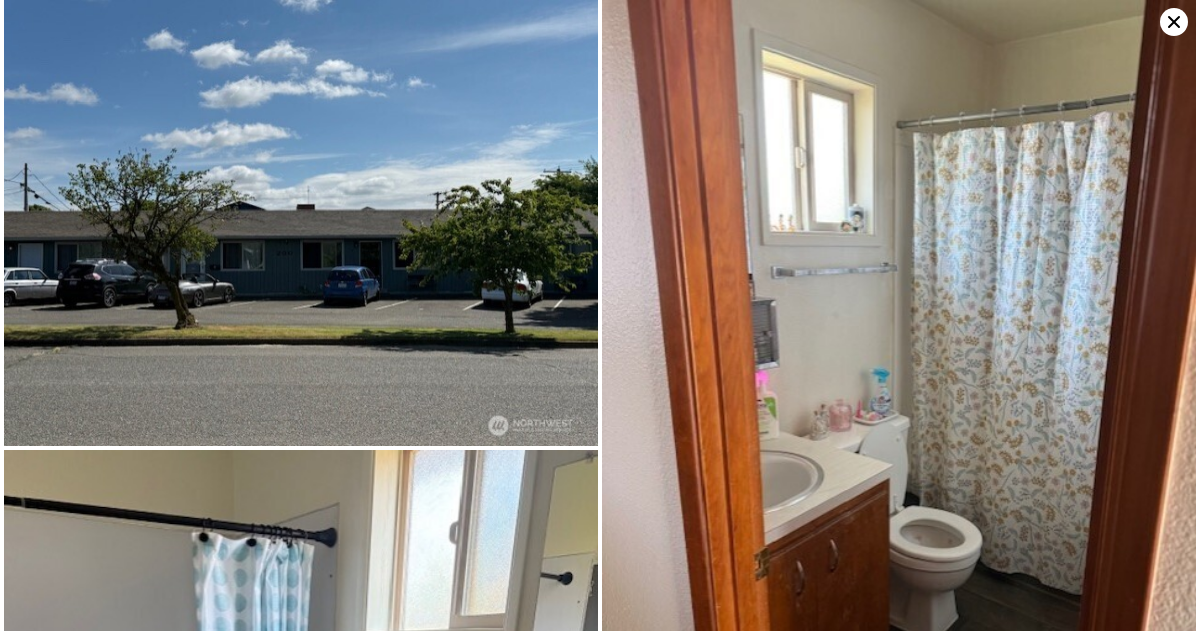 click 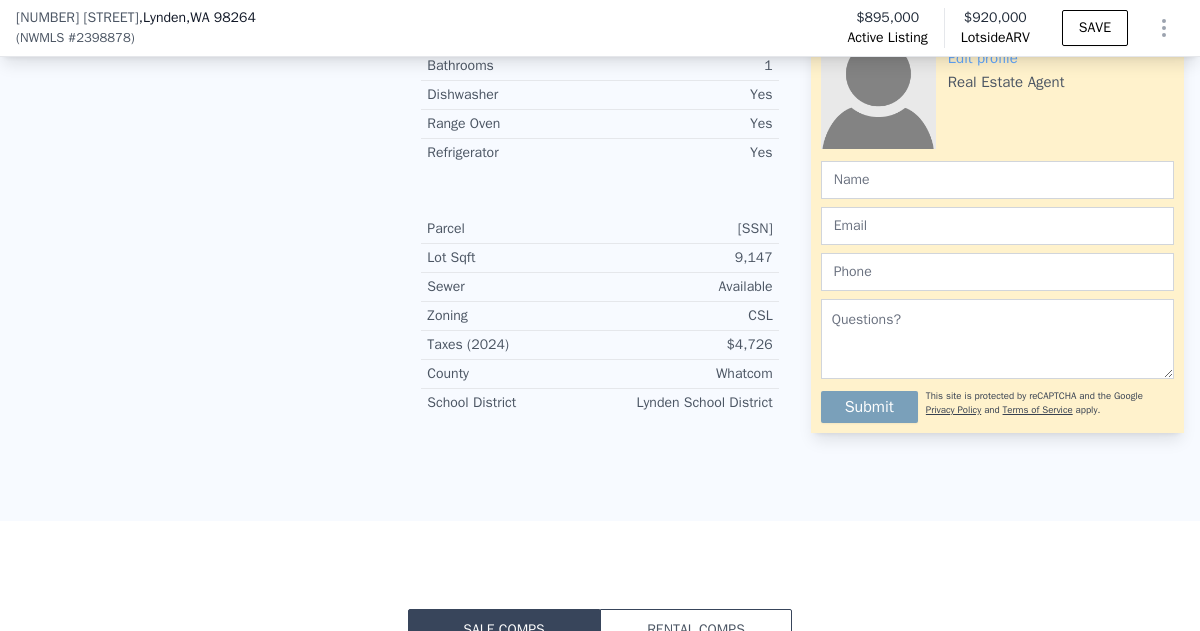 scroll, scrollTop: 2476, scrollLeft: 0, axis: vertical 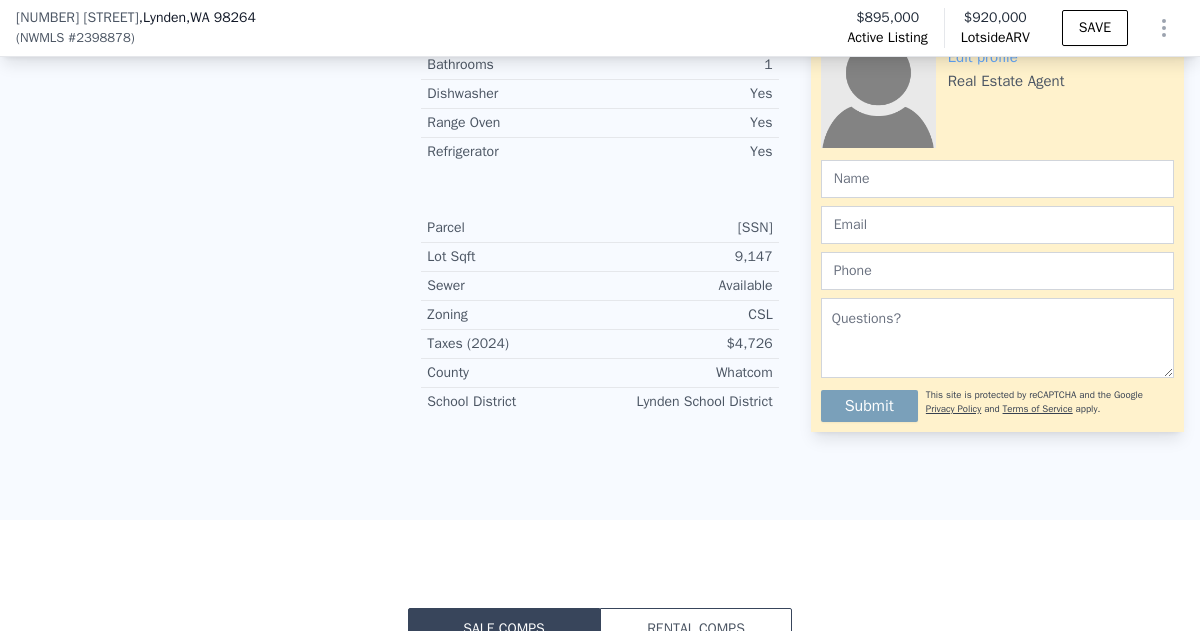 click on "LISTING & SALE HISTORY Price Decrease $ 895,000 Jul 28, 2025 Listed $ 995,000 Jun 26, 2025 Sold 0 $ 9,785,000 Oct 5, 2020 Sold 14 $ 600,000 Oct 6, 2020 Listed $ 650,000 Jul 22, 2020 Sale Median Sale Price per Square Foot 1Y 3Y 10Y Max 2000 2002 2005 2008 2011 2014 2017 2019 2022 $101 $181 $261 $341 $400 Whatcom Co. Lynden Metro Sale Apr 15, 2025 Loan history from public records Commercial 2.9% $375,000 10/6/2020 Conventional 2.9% $375,000 10/6/2020 Estimated Equity 25% equity $895,000 Value $9,785,000 Last Sale -$8,890,000 Appreciation $670,093 Principals $750,000 Initial Loans $79,907 Paid Downs $224,907 Equity Listing remarks Current Rent:  $6,250 Great location on the edge of Downtown Lynden   High demand 1/bedroom 1/bathroom units  Newer roof  Recent unit “turns”  Walking distance to shops and restaurants  Tons of parking  On-Site laundry for additional income  Future upside in rents and utility reimbursements.    *Please note the seller is a licensed Real Estate Agent in the State of Washington" at bounding box center (600, -702) 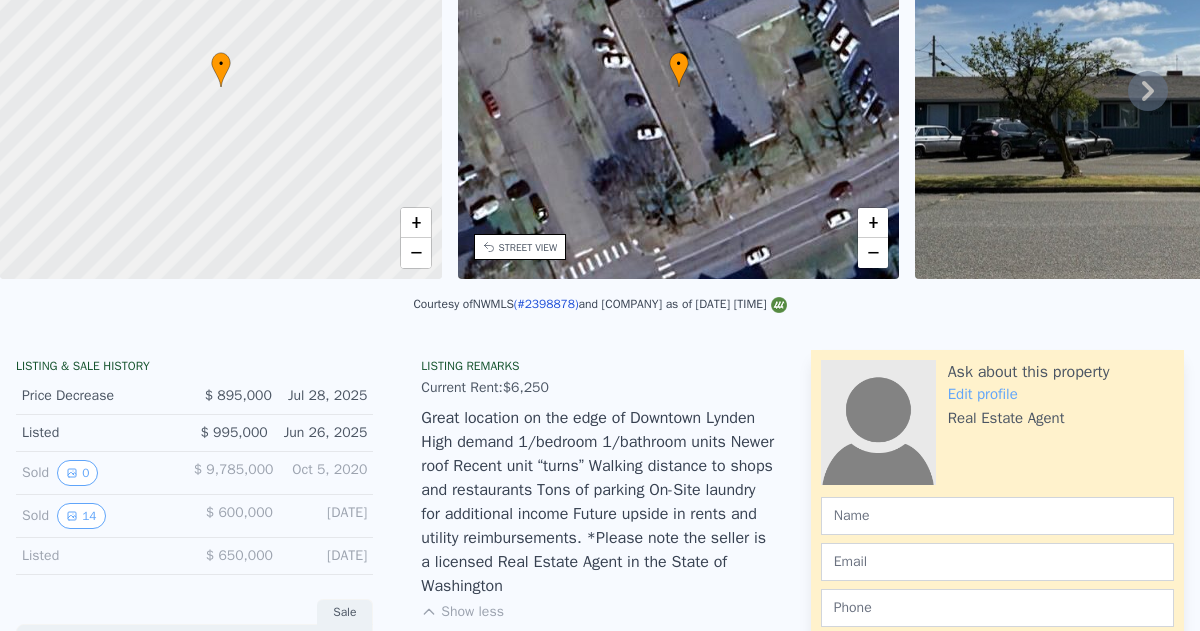 scroll, scrollTop: 7, scrollLeft: 0, axis: vertical 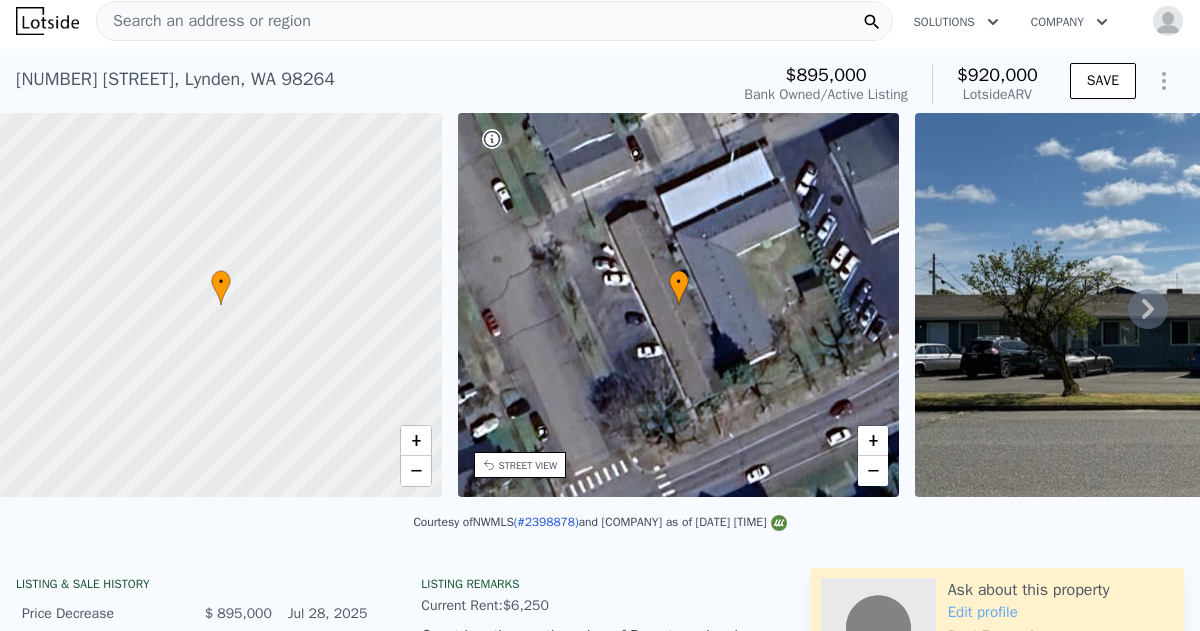 click 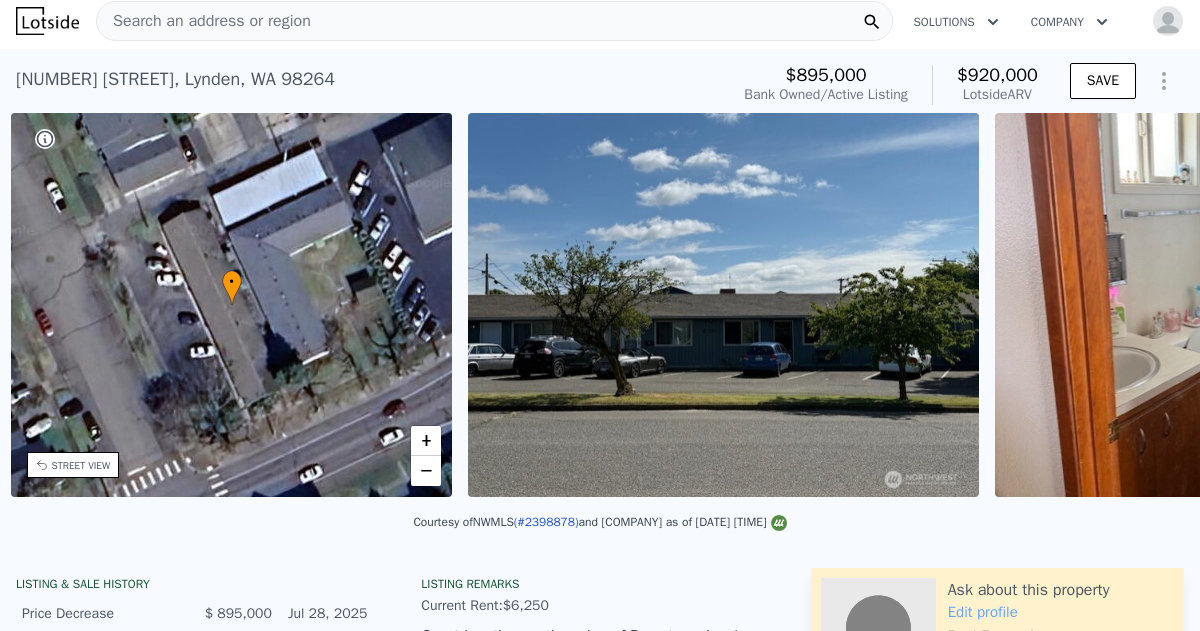 scroll, scrollTop: 0, scrollLeft: 465, axis: horizontal 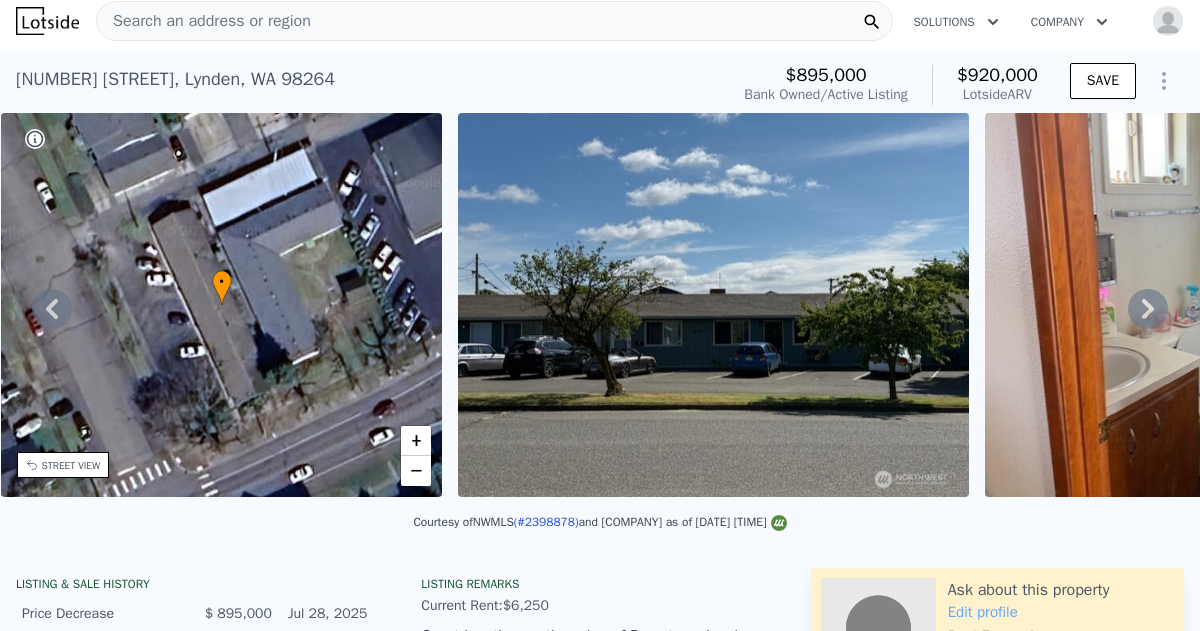 click at bounding box center [713, 305] 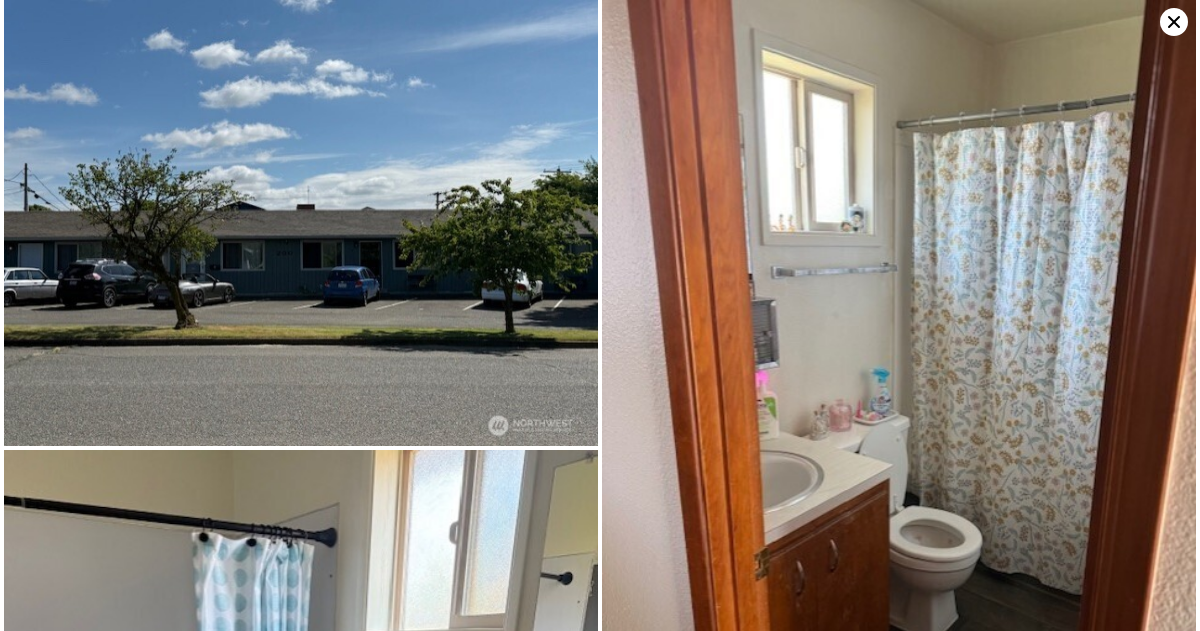 click at bounding box center [301, 223] 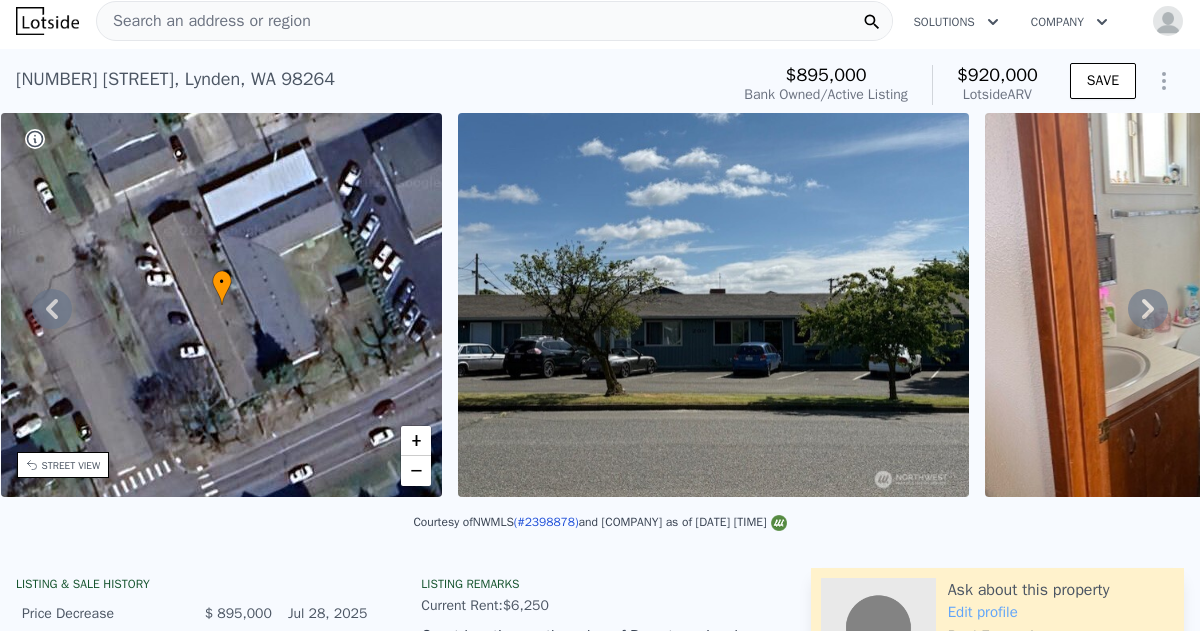 click on "Search an address or region" at bounding box center (204, 21) 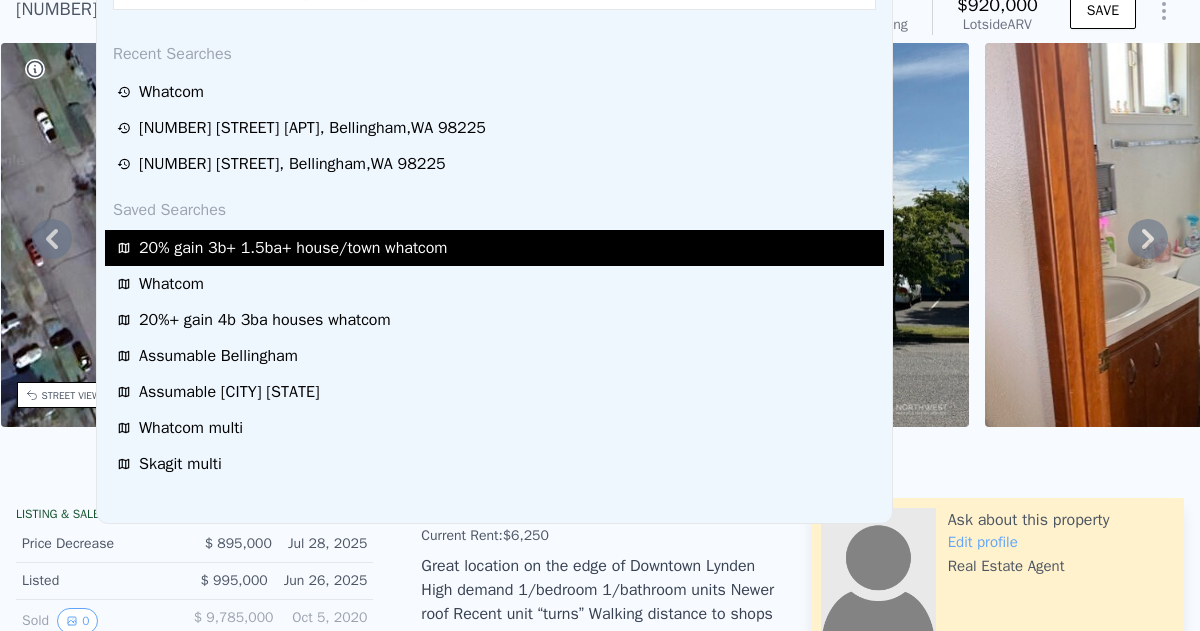 scroll, scrollTop: 84, scrollLeft: 0, axis: vertical 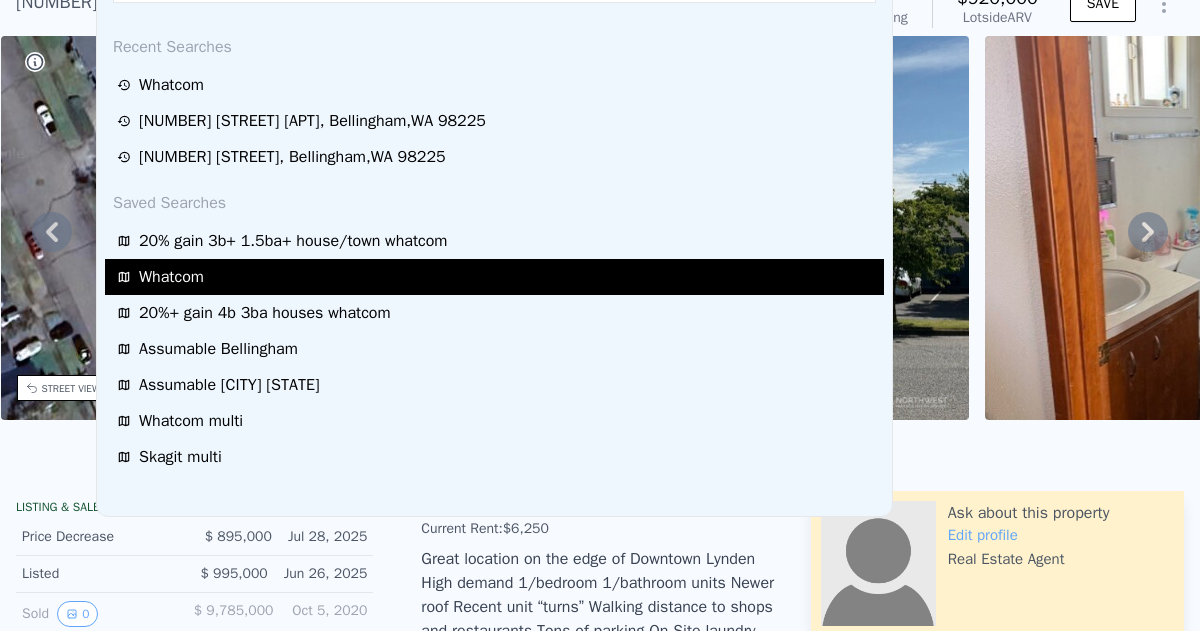 click on "Whatcom" at bounding box center [171, 277] 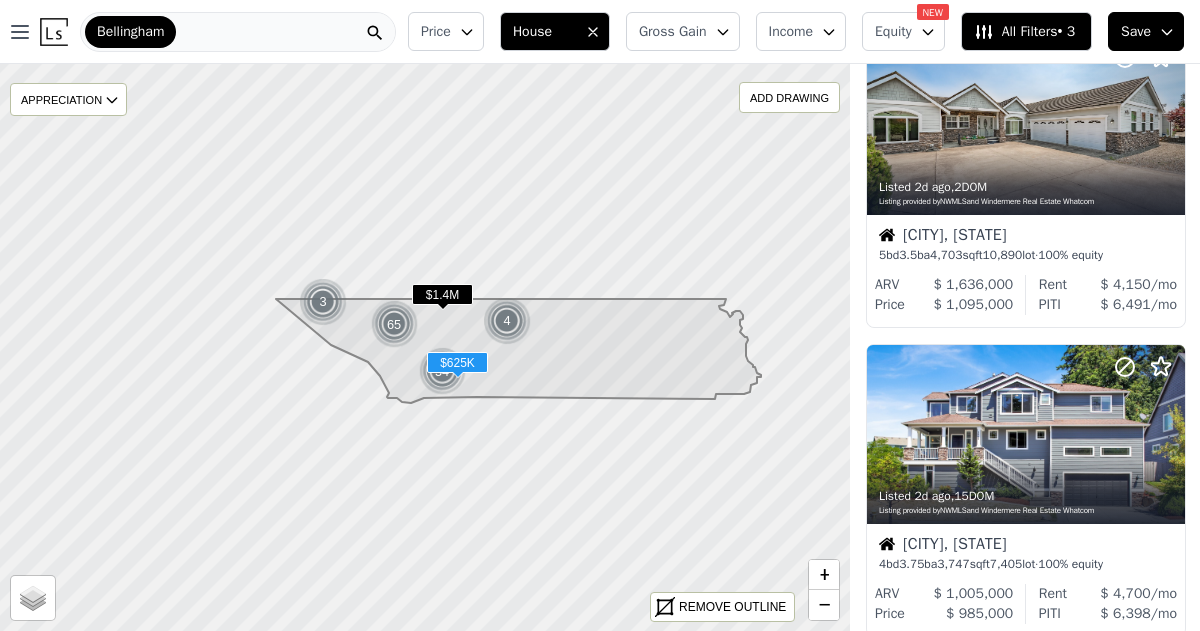 scroll, scrollTop: 0, scrollLeft: 0, axis: both 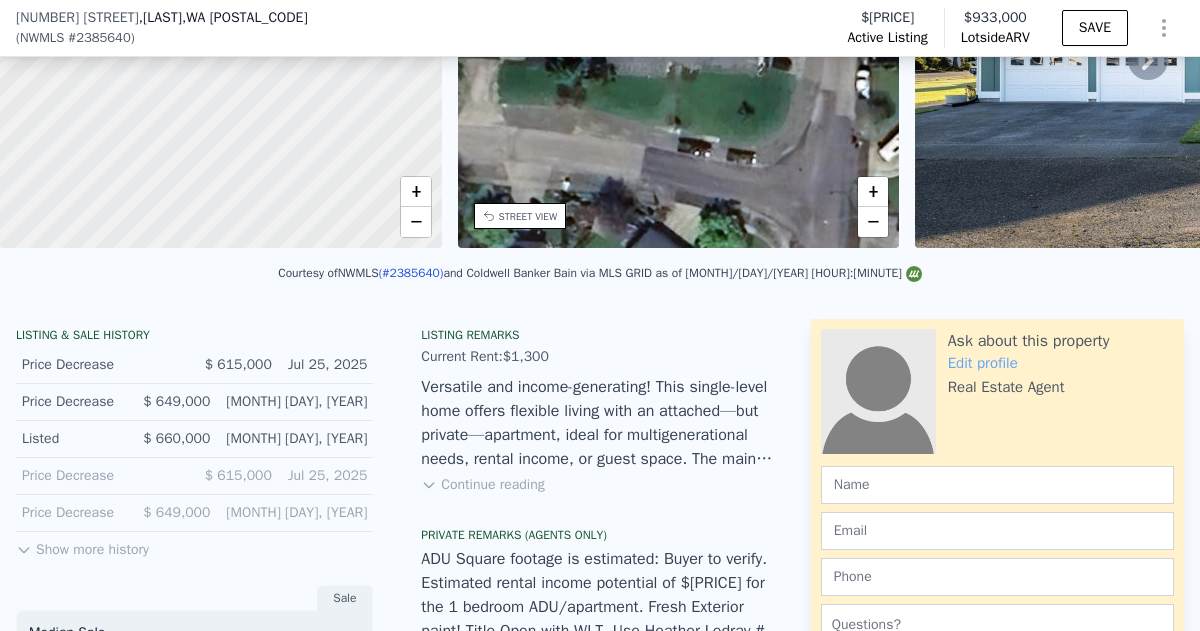 click on "Continue reading" at bounding box center (482, 485) 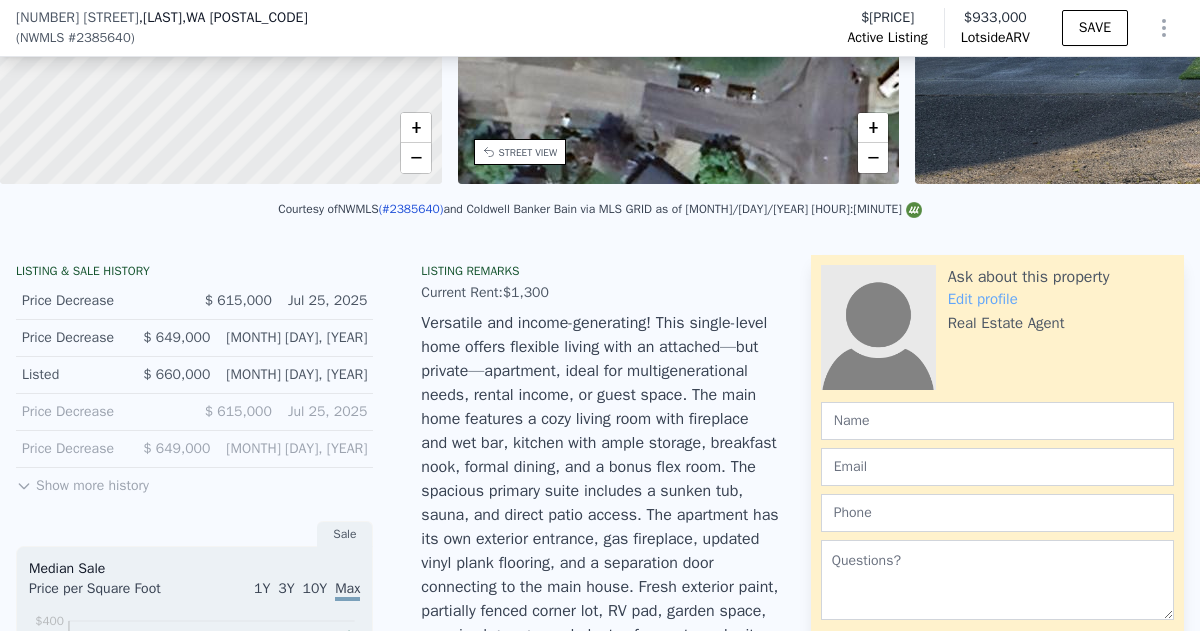 scroll, scrollTop: 312, scrollLeft: 0, axis: vertical 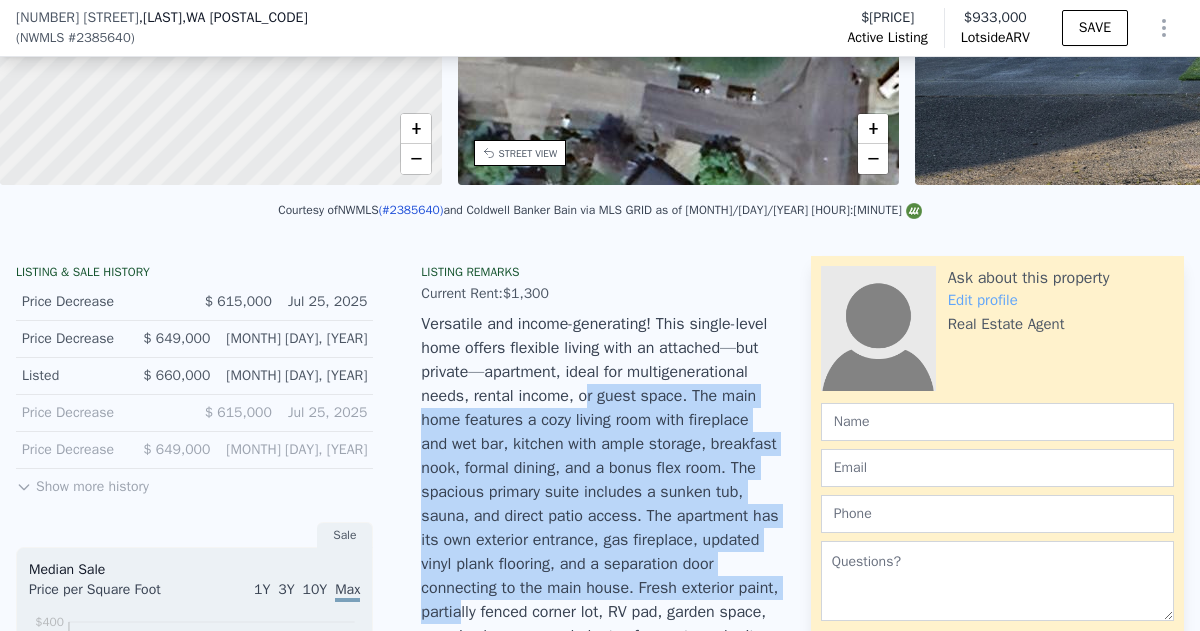 drag, startPoint x: 608, startPoint y: 607, endPoint x: 573, endPoint y: 170, distance: 438.39935 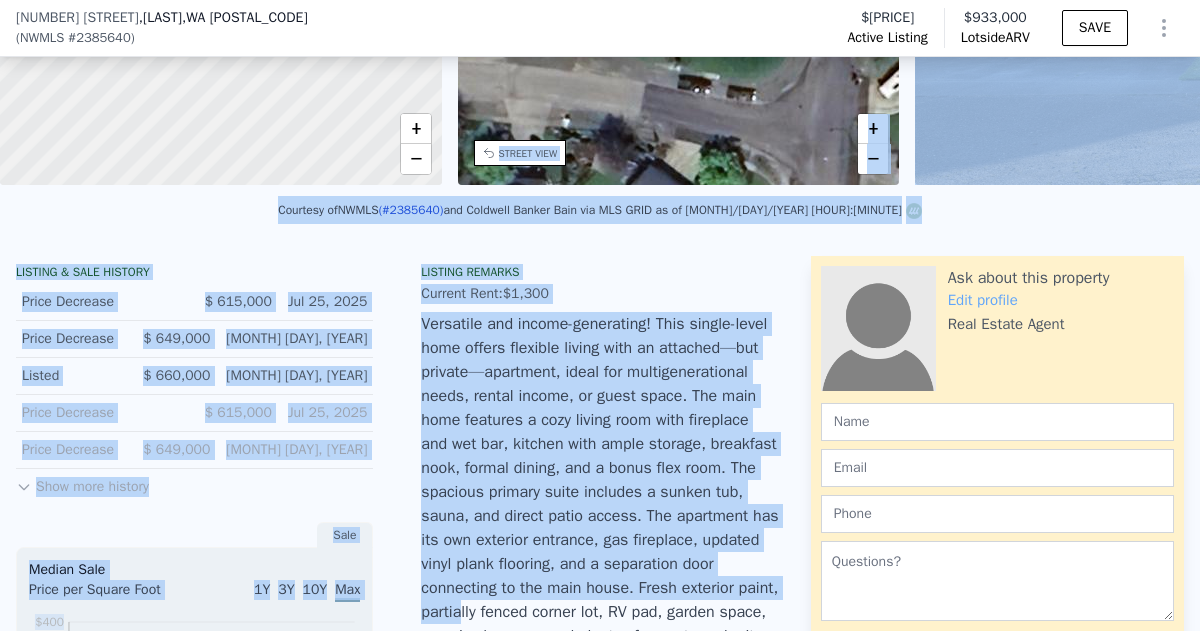 click on "LISTING & SALE HISTORY Price Decrease $ 615,000 Jul 25, 2025 Price Decrease $ 649,000 Jun 23, 2025 Listed $ 660,000 May 31, 2025 Price Decrease $ 615,000 Jul 25, 2025 Price Decrease $ 649,000 Jun 23, 2025 Listed $ 660,000 May 30, 2025 Canceled May 30, 2025 Listed 40 $ 695,000 Apr 9, 2025 Sold 0 $ 192,500 Apr 8, 2004  Show more history Sale Median Sale Price per Square Foot 1Y 3Y 10Y Max 2014 2015 2016 2018 2019 2020 2022 2023 2024 $123 $193 $263 $333 $400 Whatcom Co. Everson Zip Sale Apr 15, 2014 Loan history from public records HELOC 5.57% $172,800 4/13/2004 Estimated Equity 72% equity $615,000 Value $192,500 Last Sale $422,500 Appreciation $172,800 Principal $172,800 Initial Loan $0 Paid Down $442,200 Equity Listing remarks Current Rent:  $1,300  Show less   Private Remarks (Agents Only) Agent Phone:   360-303-4272 Office Email:   bellingham@cbbain.com Office Phone:   360-734-3420 Showing Requirements :  Appointment Only, MLS Keybox Occupant Type :  Owner Occupant Name :  Owner Name :  Second Owner Name :" at bounding box center [600, 1314] 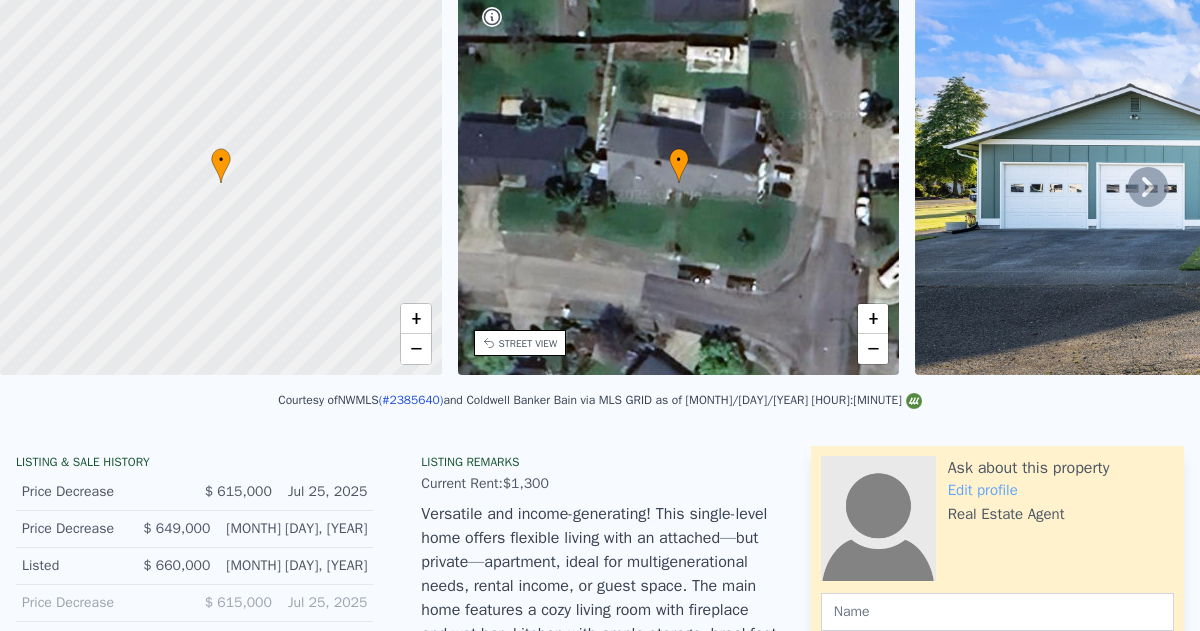 scroll, scrollTop: 26, scrollLeft: 0, axis: vertical 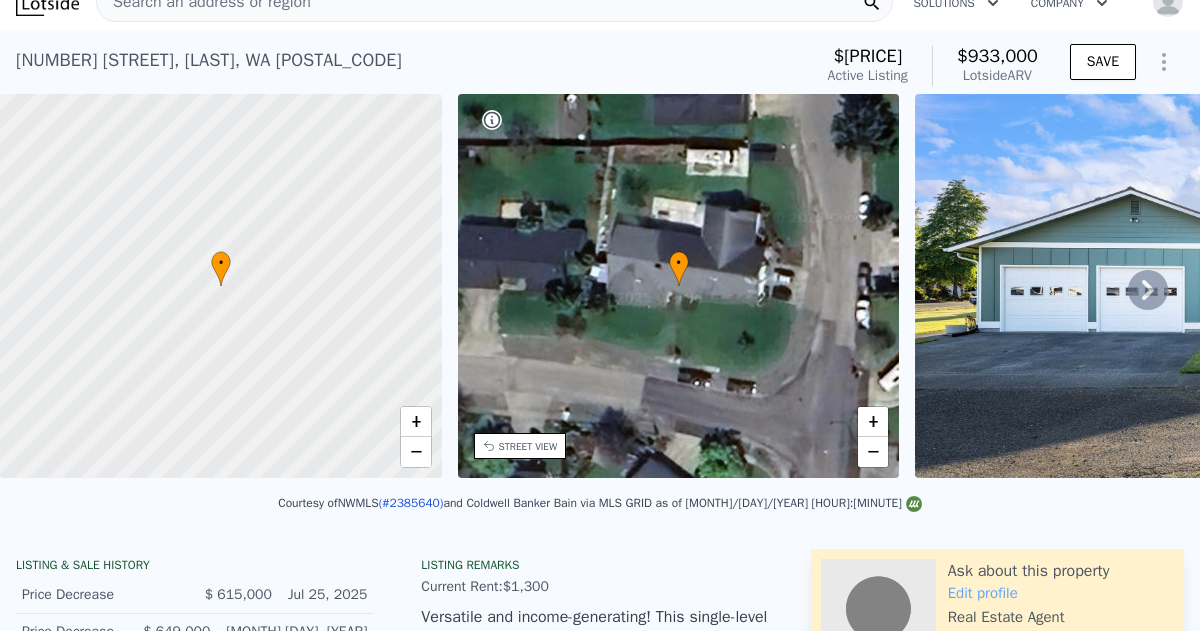 click 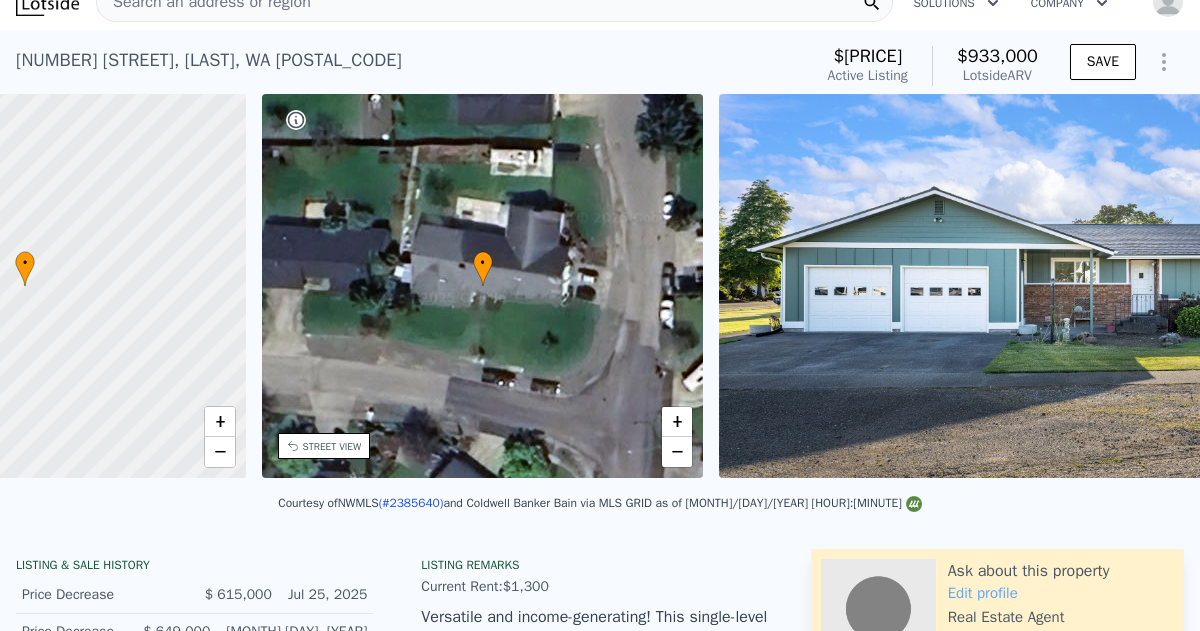 scroll, scrollTop: 0, scrollLeft: 486, axis: horizontal 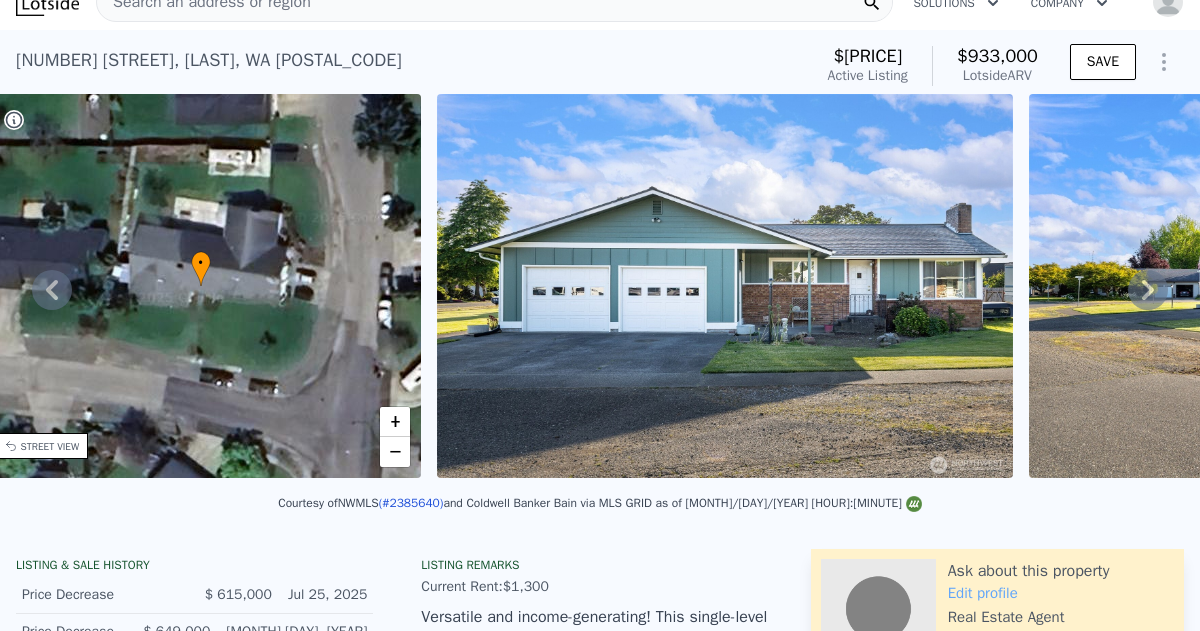 click 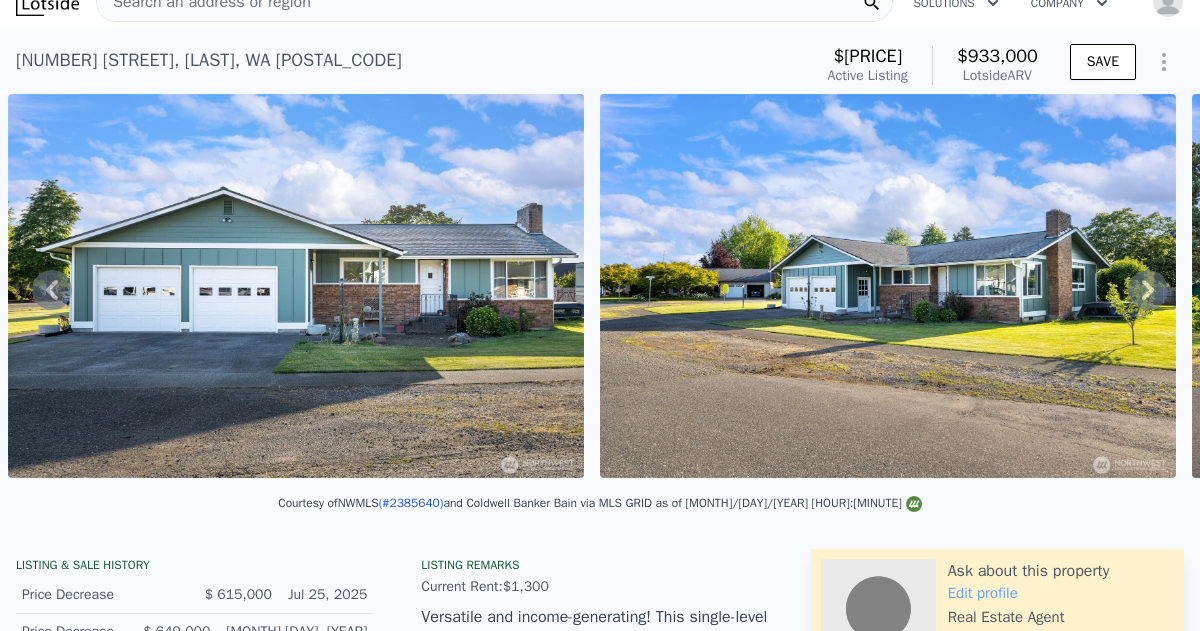 click 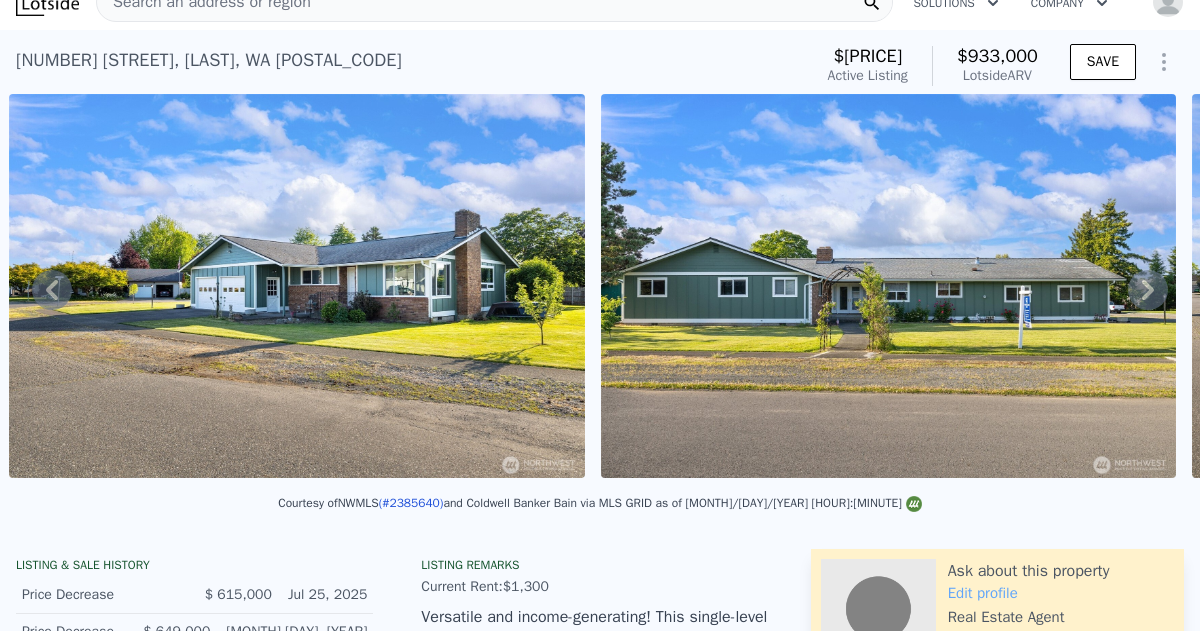 click 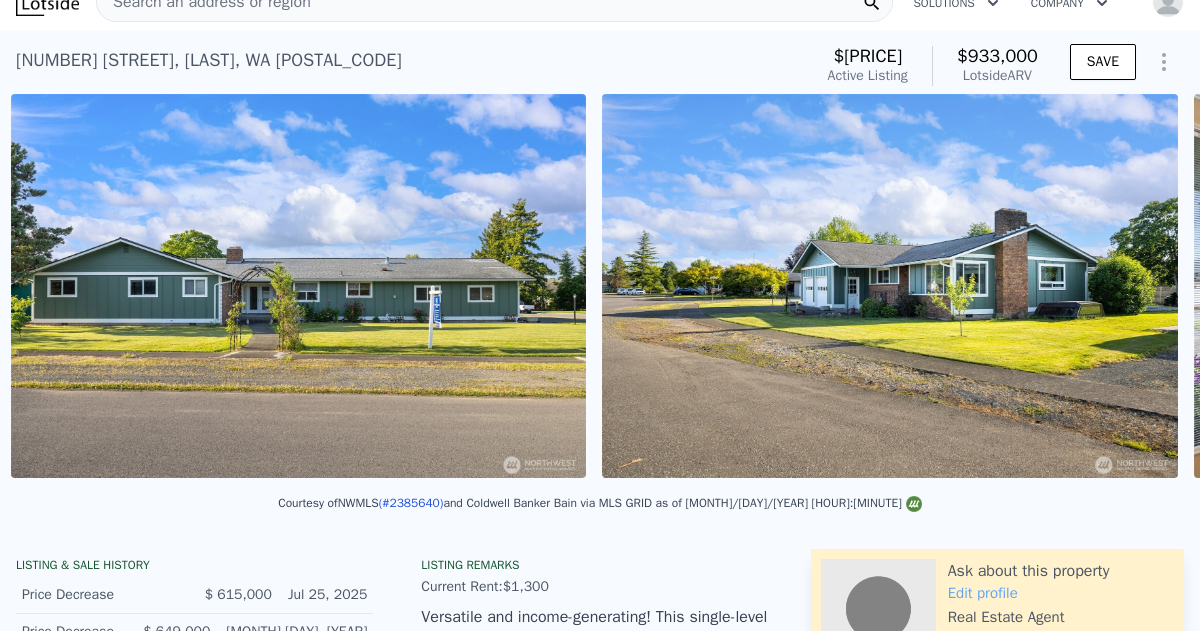 scroll, scrollTop: 0, scrollLeft: 2098, axis: horizontal 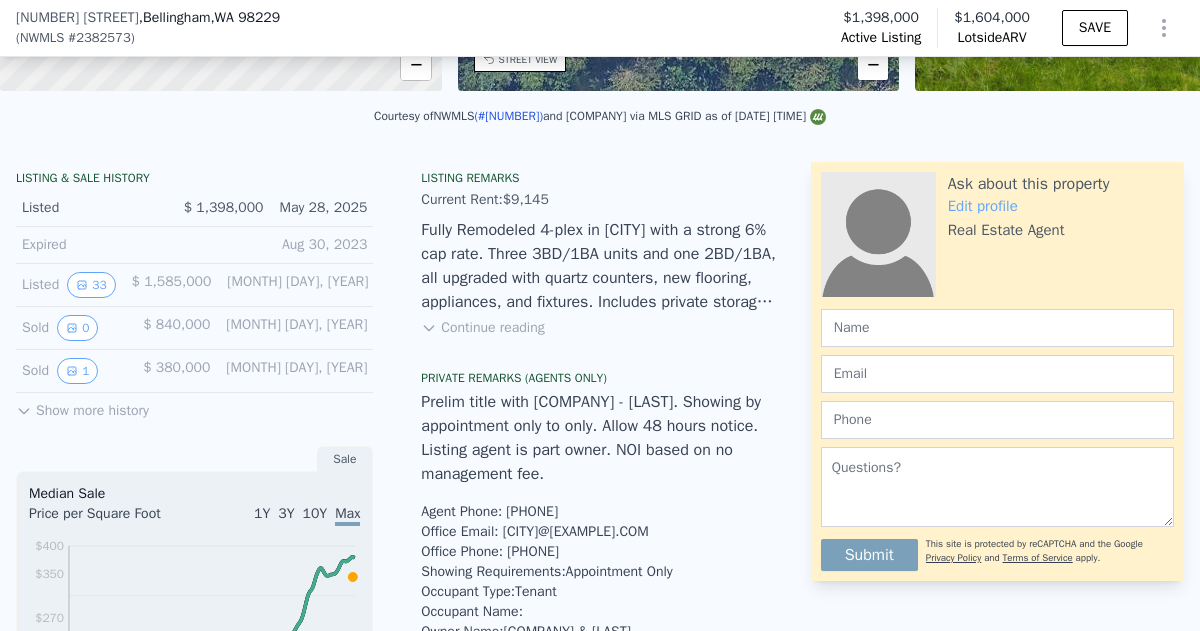 click on "Continue reading" at bounding box center [482, 328] 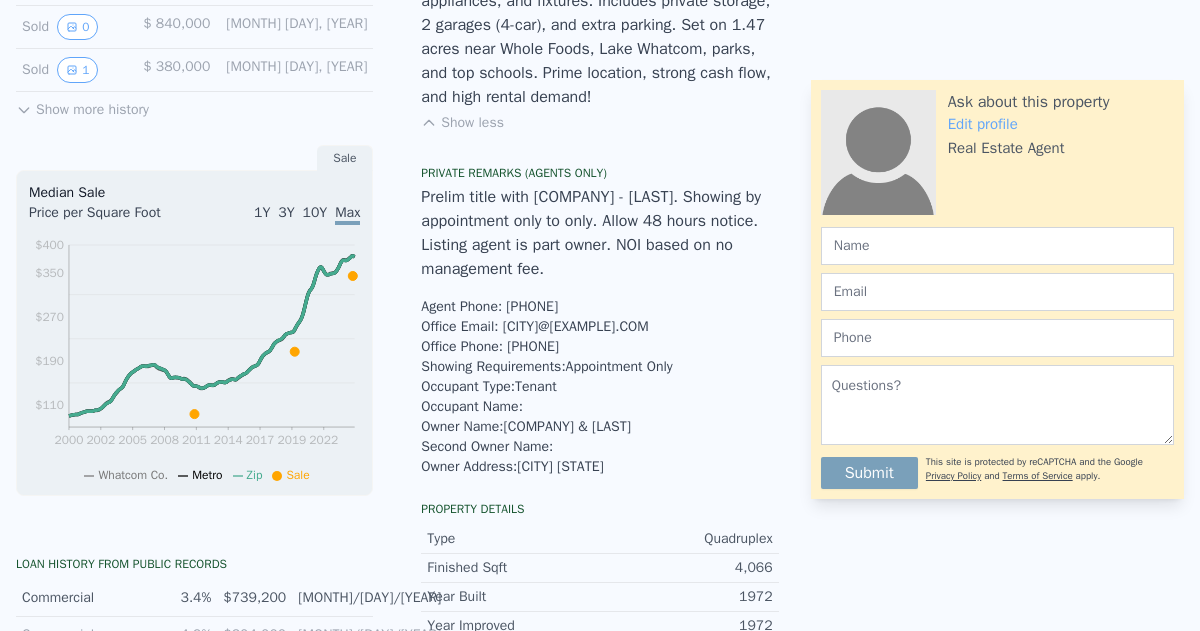 scroll, scrollTop: 0, scrollLeft: 0, axis: both 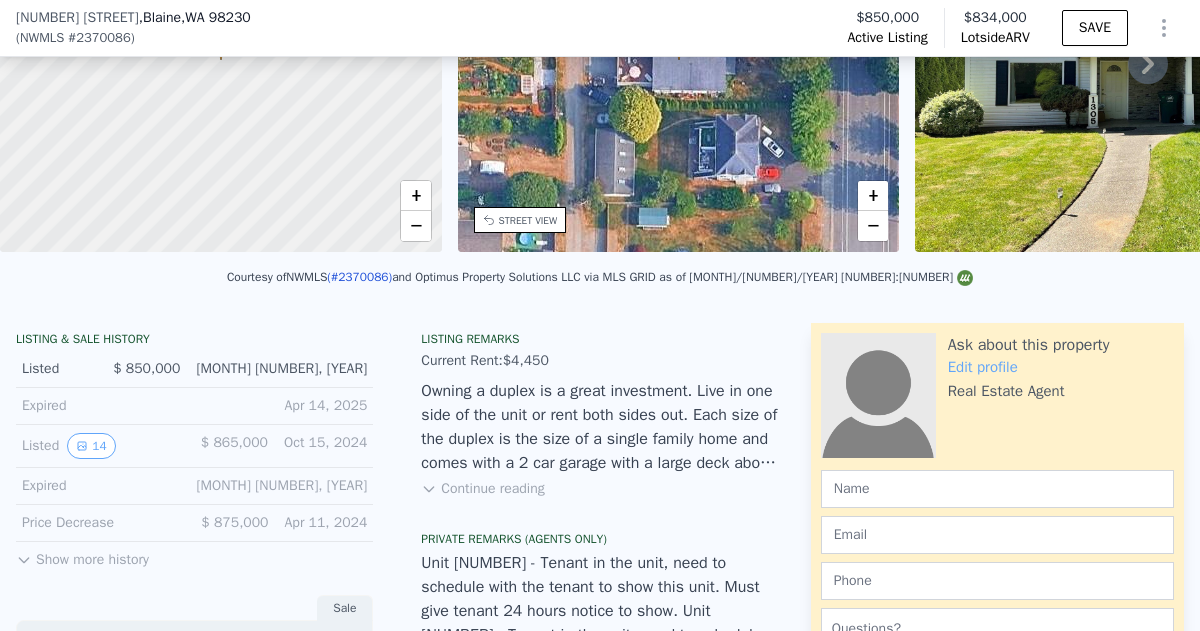 click on "Continue reading" at bounding box center (482, 489) 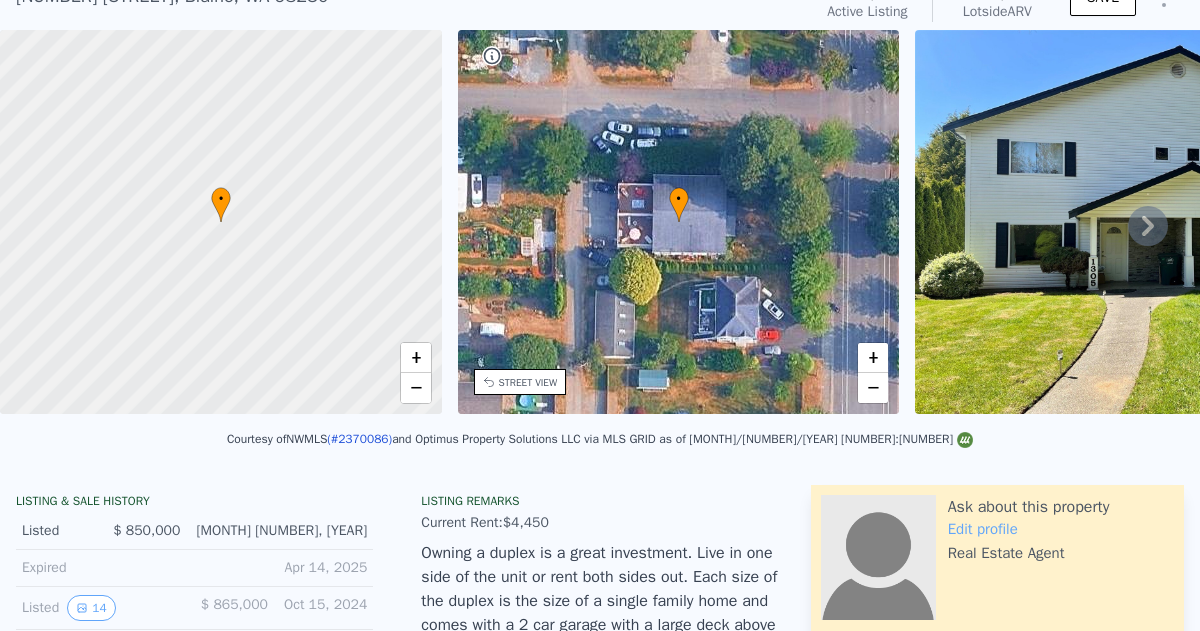 scroll, scrollTop: 7, scrollLeft: 0, axis: vertical 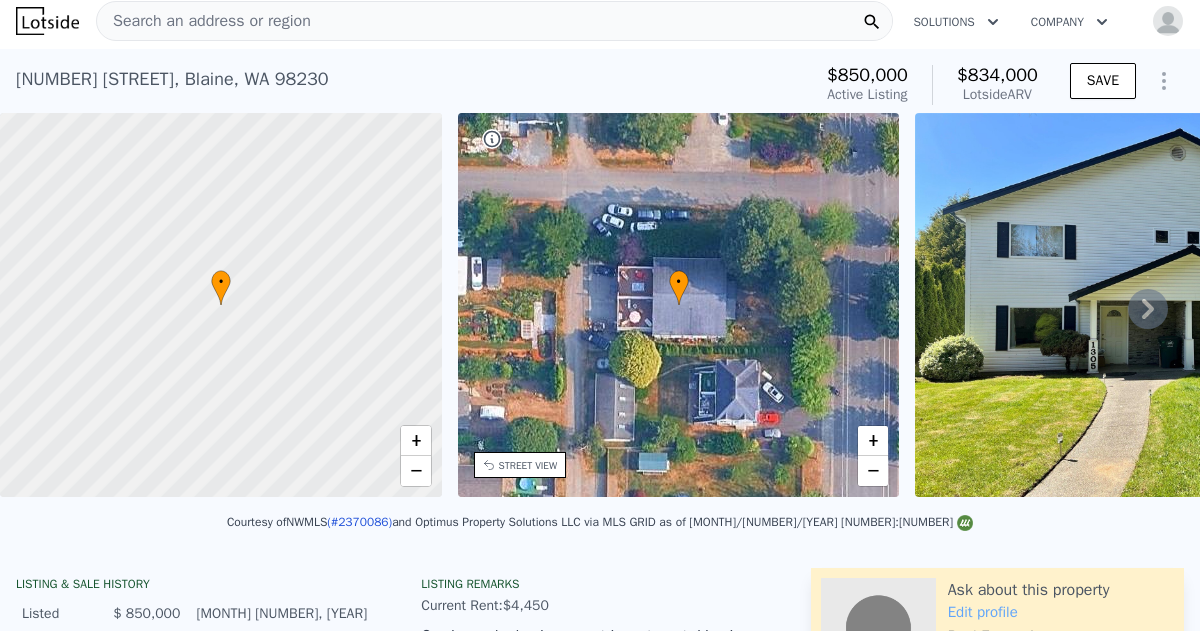 click at bounding box center [1171, 305] 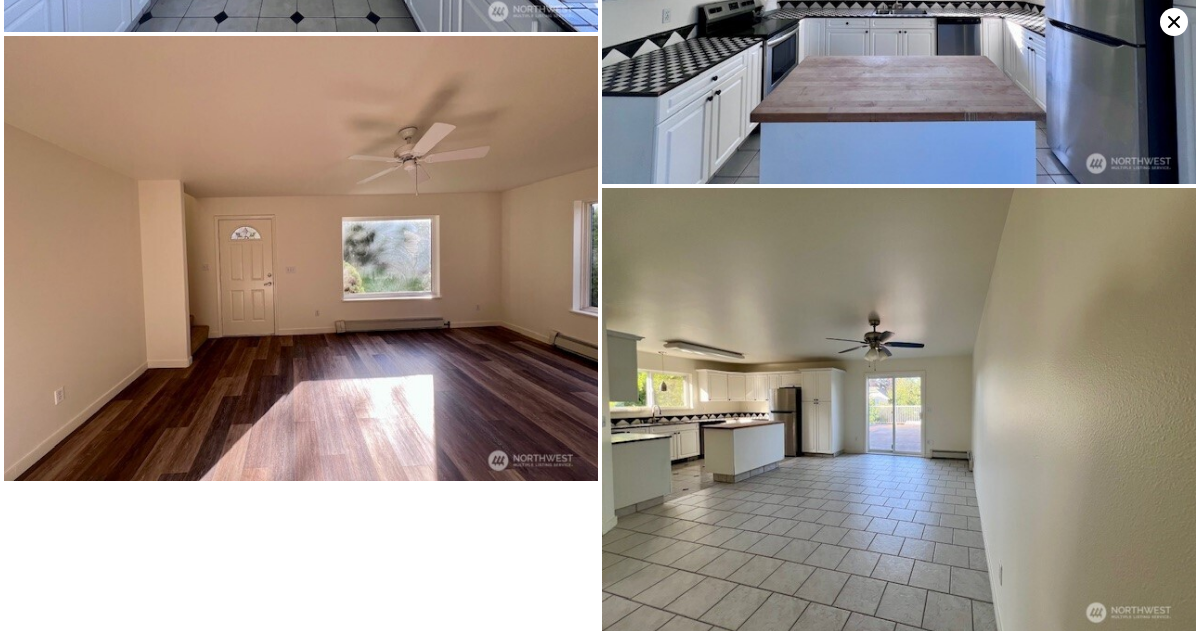 scroll, scrollTop: 3654, scrollLeft: 0, axis: vertical 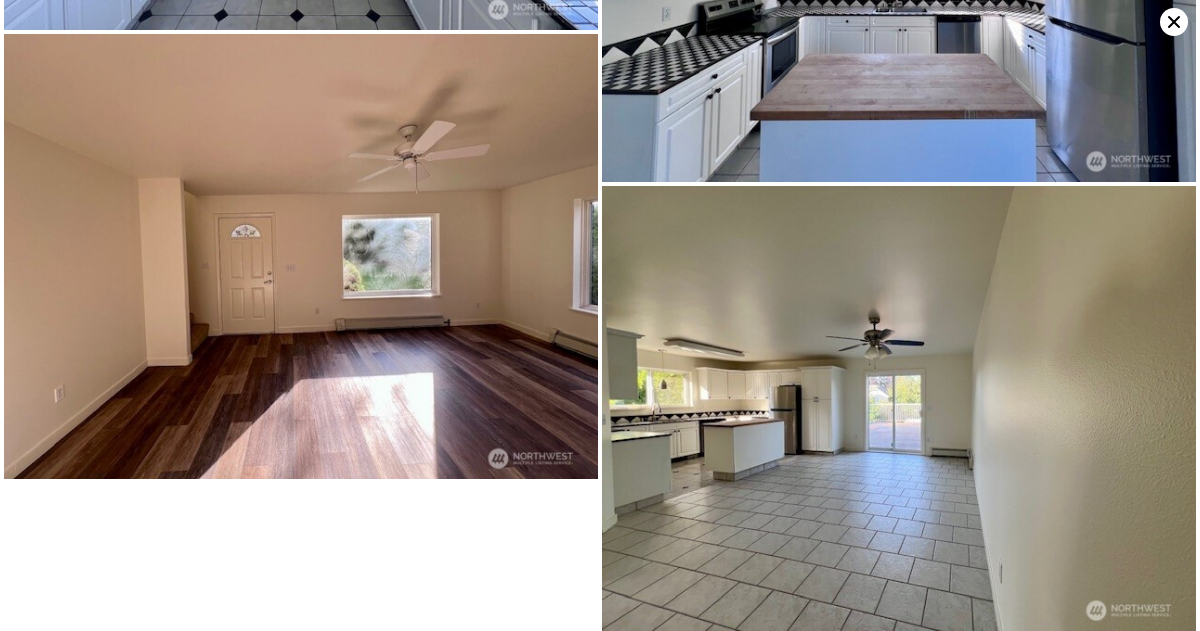click 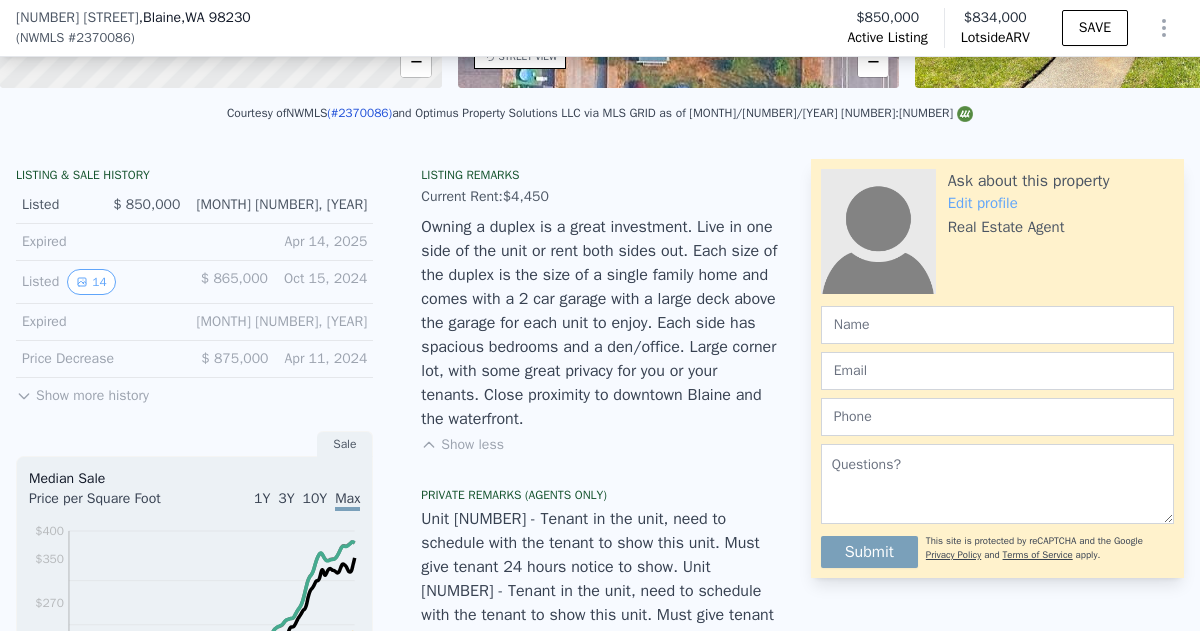 scroll, scrollTop: 0, scrollLeft: 0, axis: both 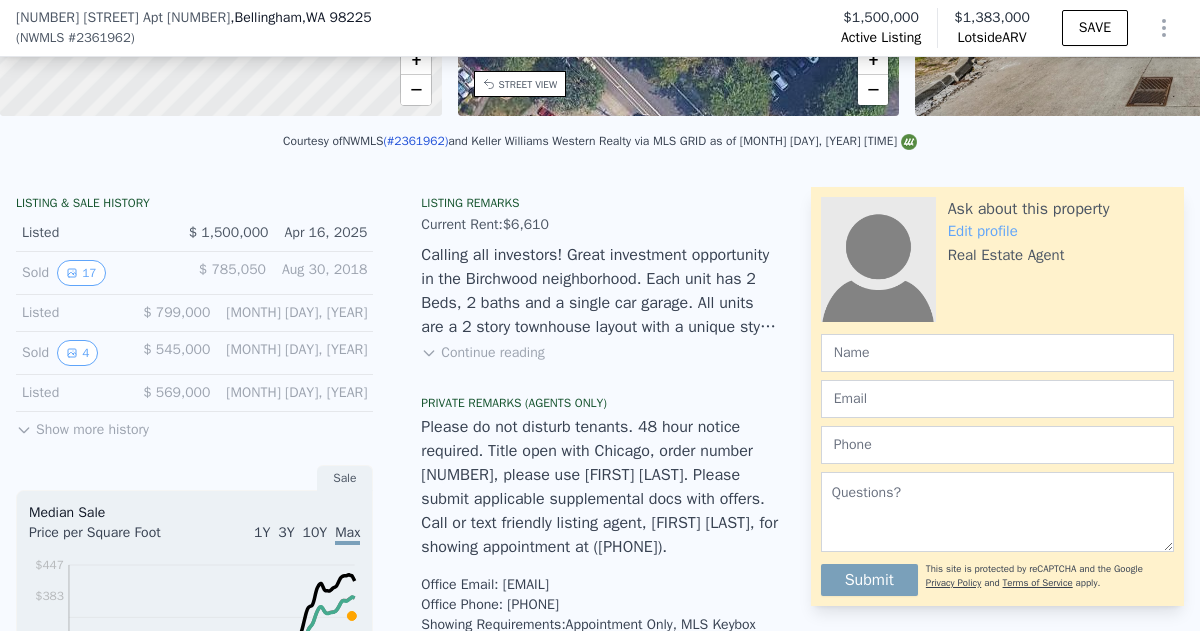 click on "Continue reading" at bounding box center [482, 353] 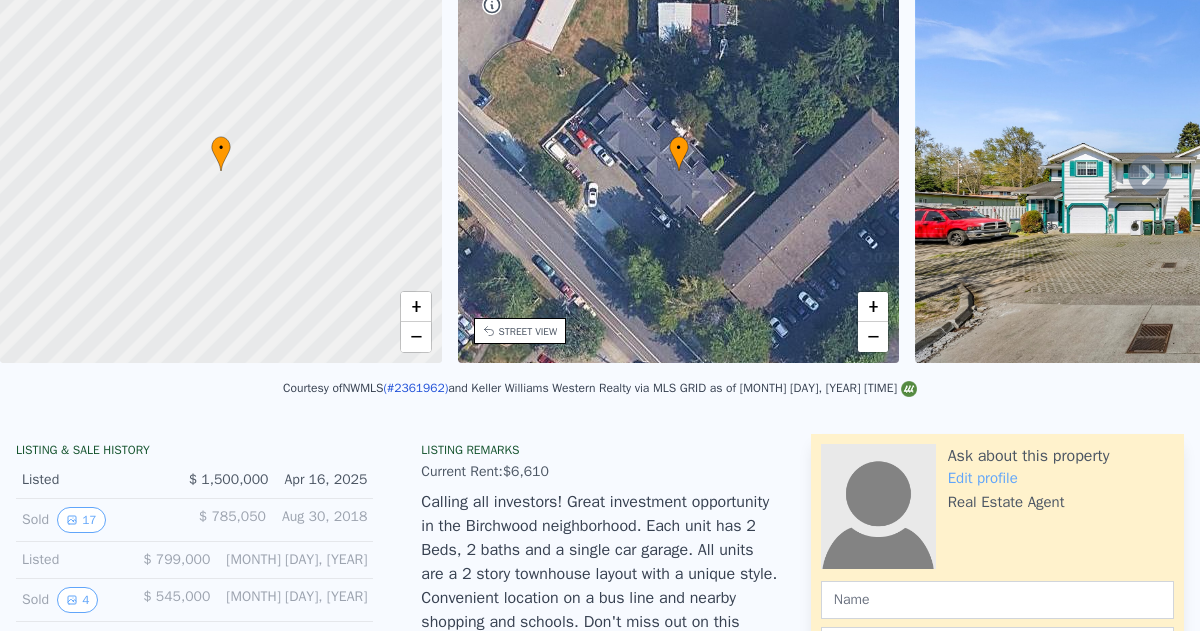 scroll, scrollTop: 7, scrollLeft: 0, axis: vertical 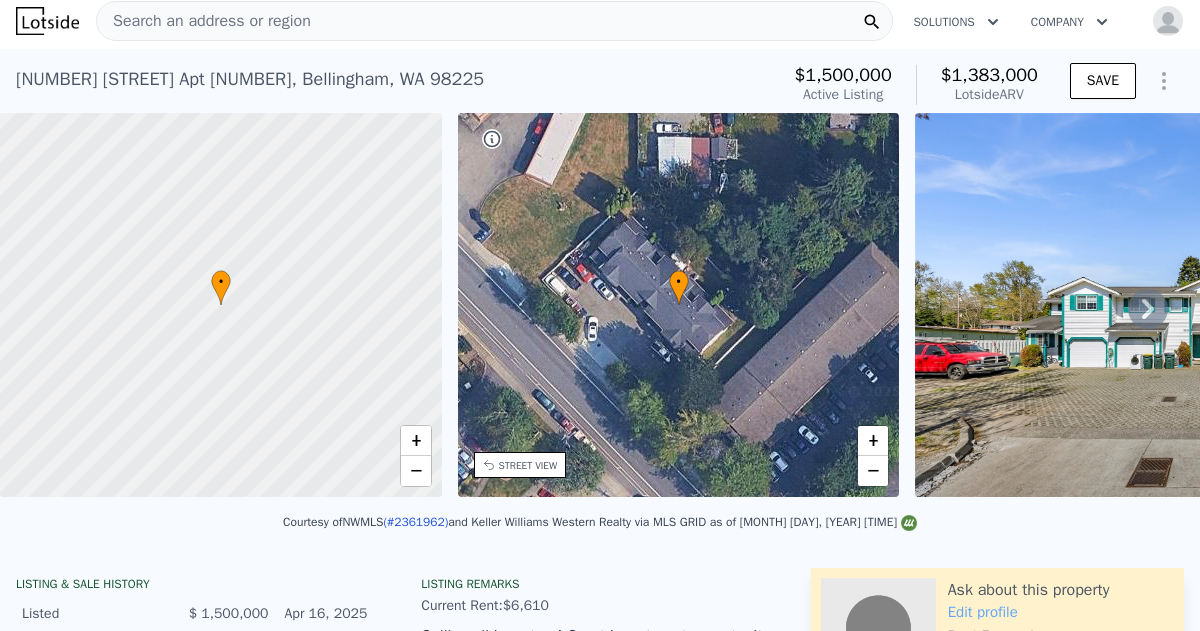 click at bounding box center [1203, 305] 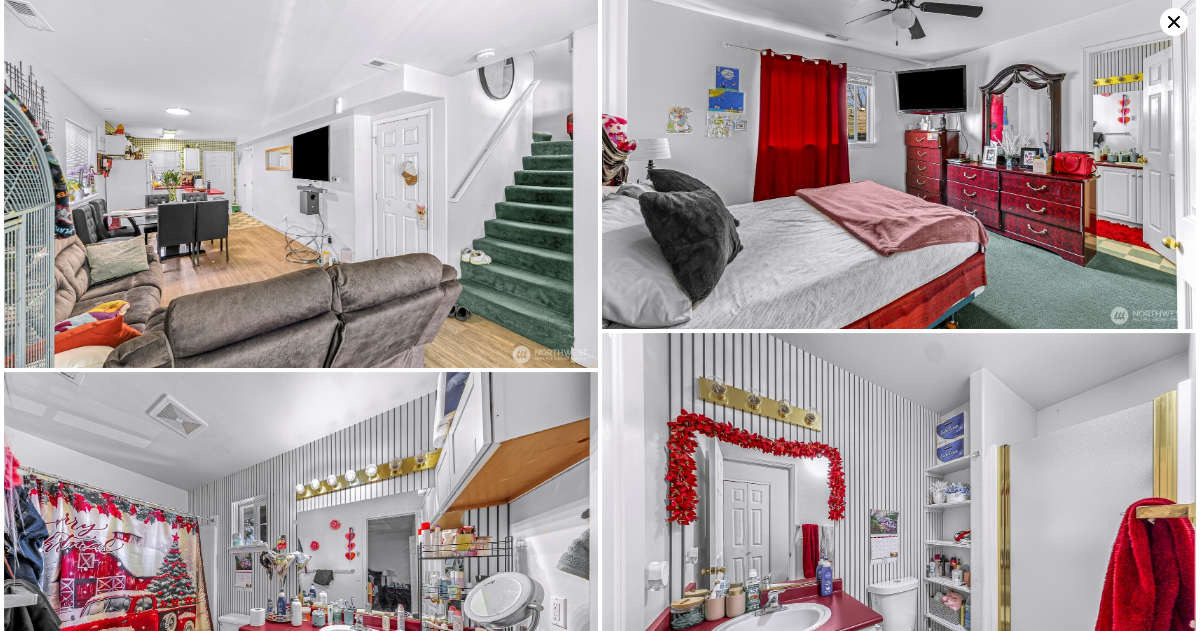 scroll, scrollTop: 0, scrollLeft: 0, axis: both 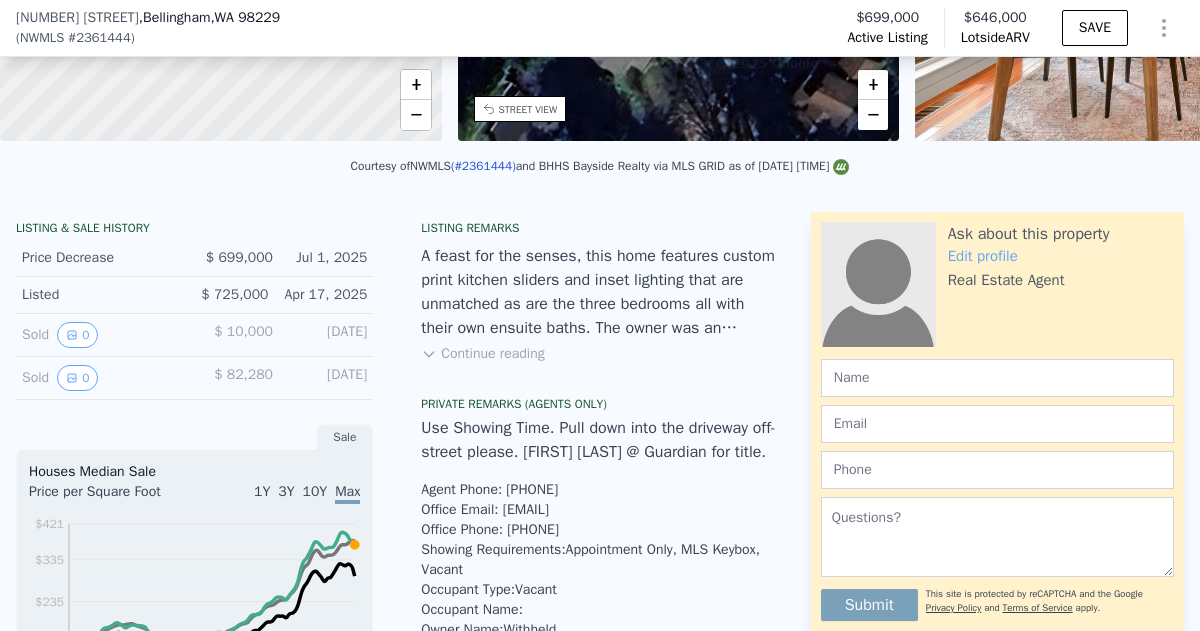 click on "Continue reading" at bounding box center [482, 354] 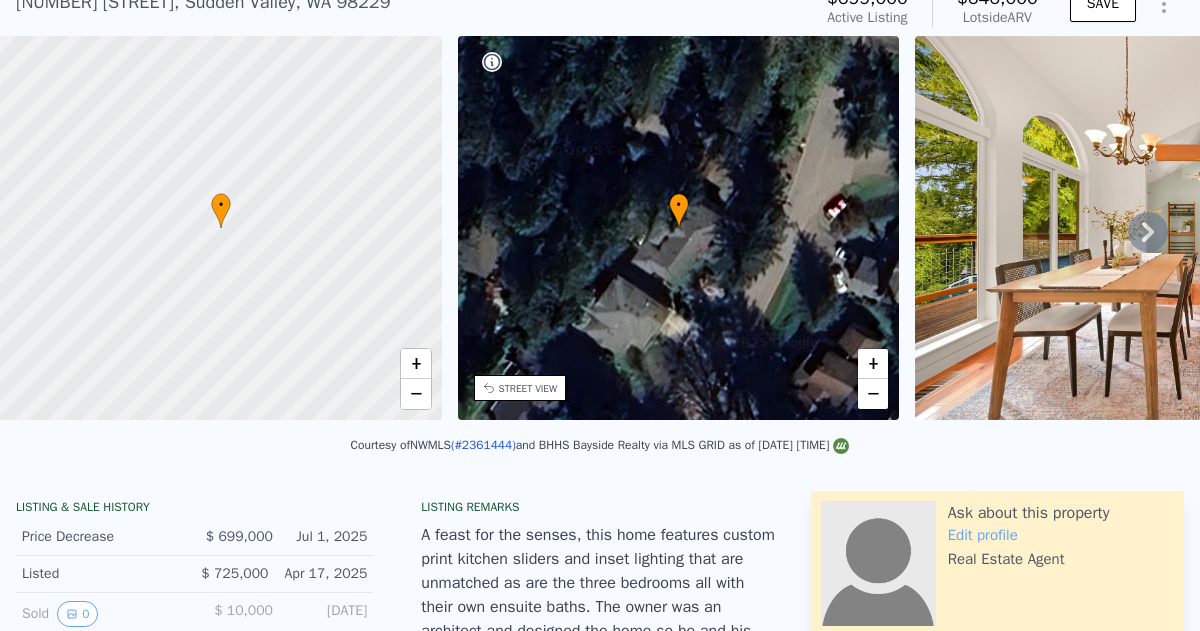 scroll, scrollTop: 0, scrollLeft: 0, axis: both 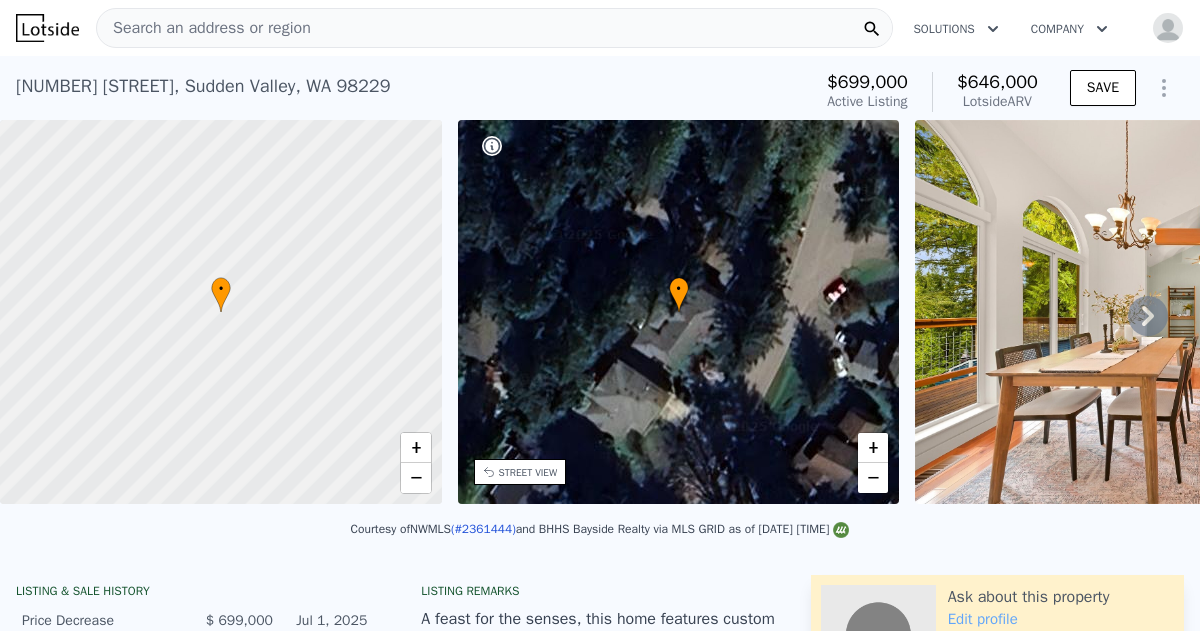 click at bounding box center [1203, 312] 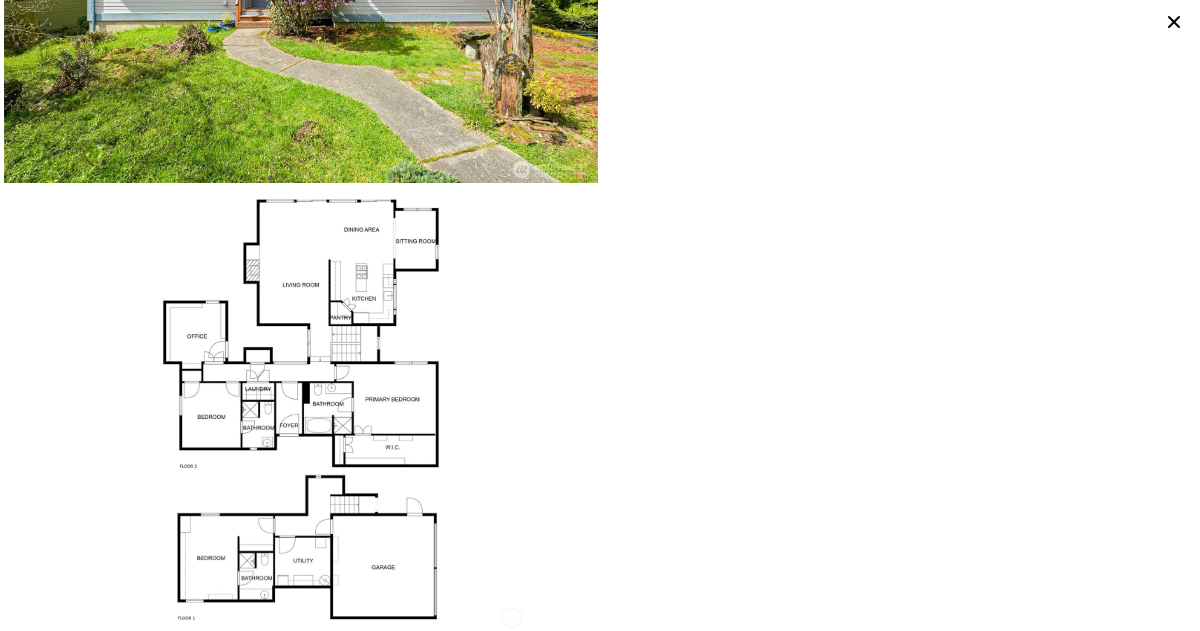 scroll, scrollTop: 6951, scrollLeft: 0, axis: vertical 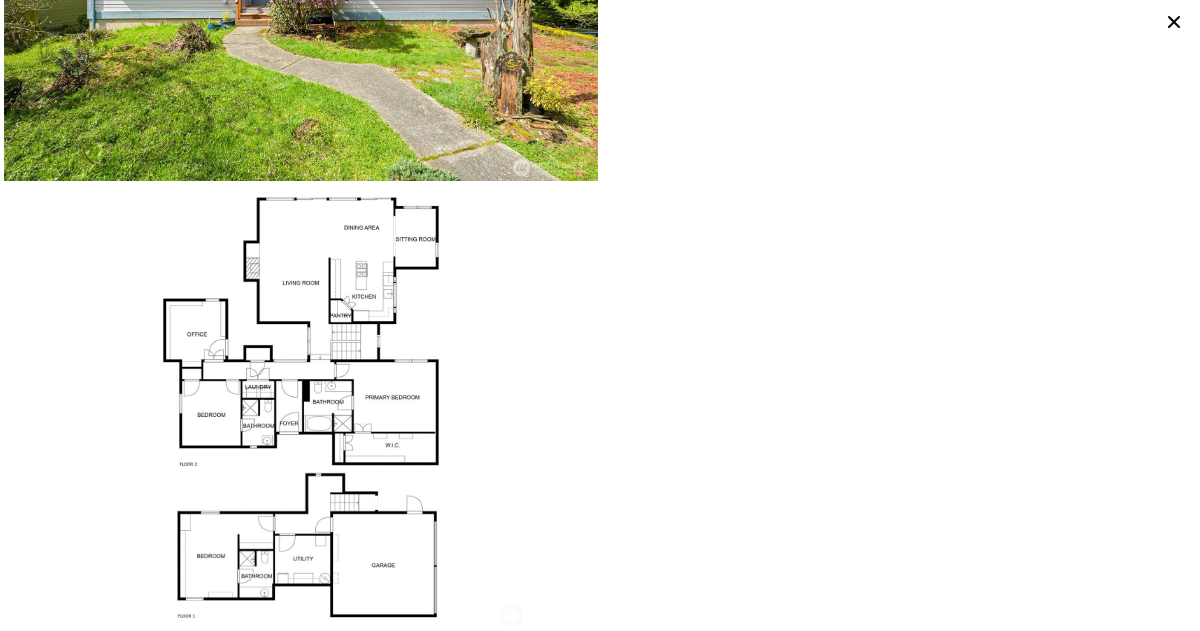 click 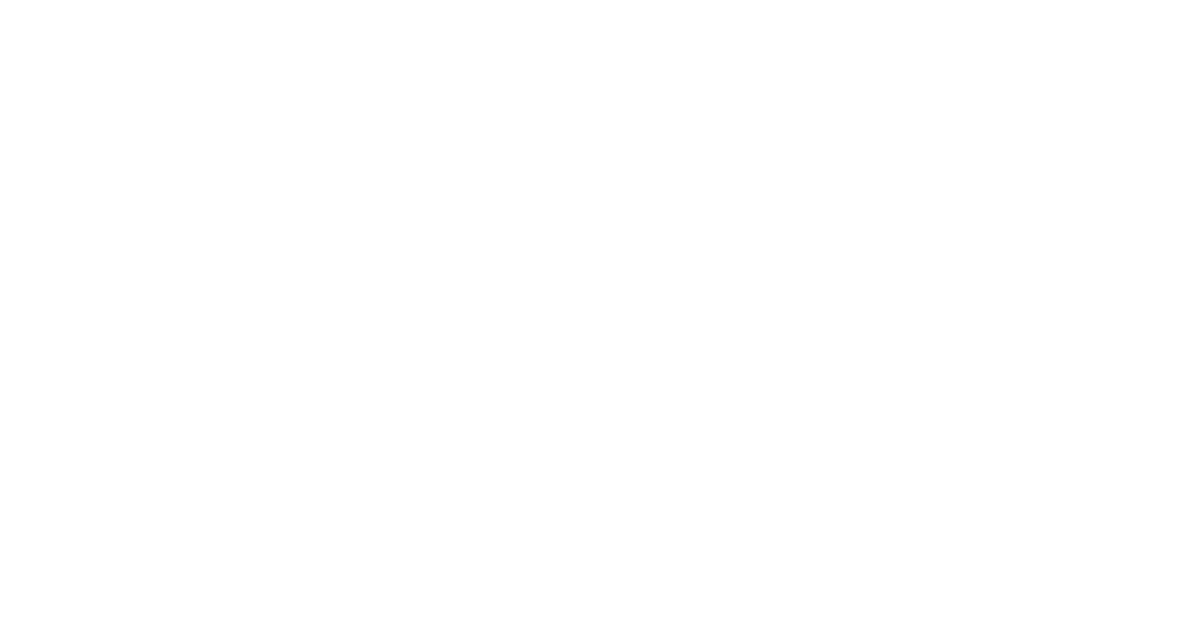 scroll, scrollTop: 0, scrollLeft: 0, axis: both 